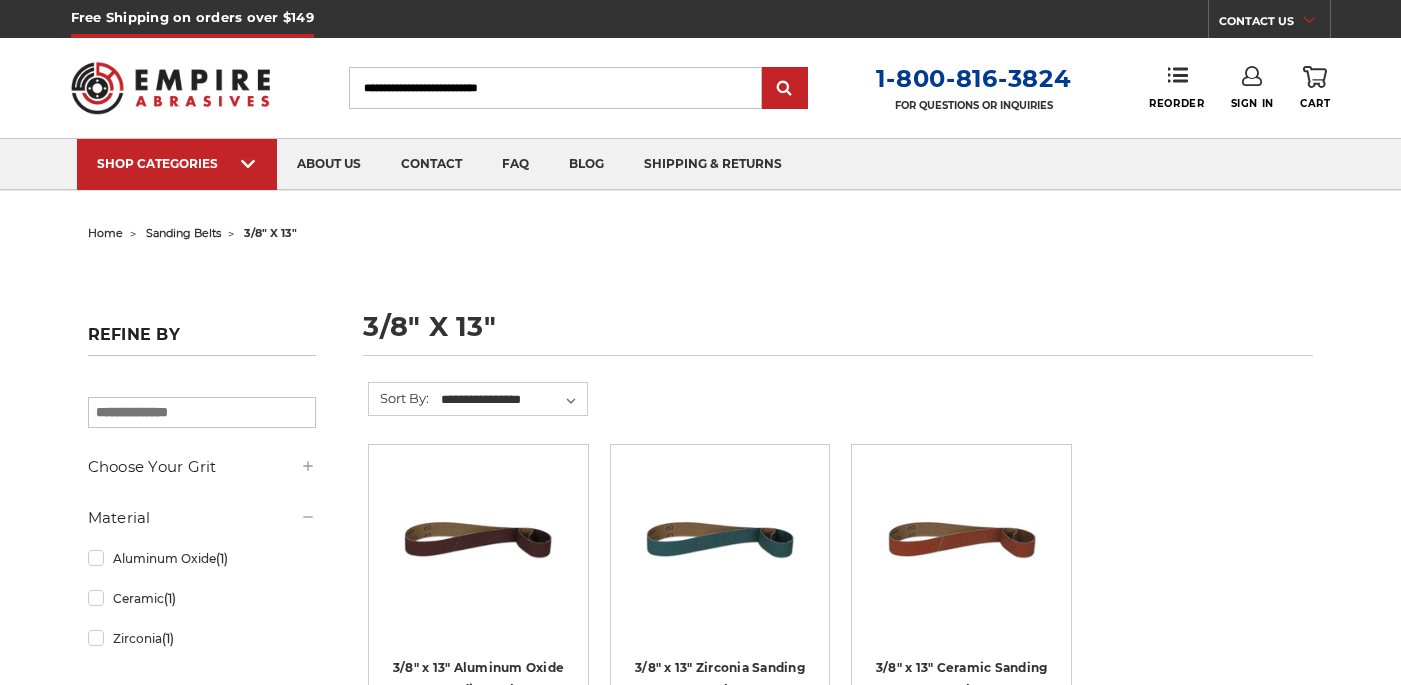 scroll, scrollTop: 0, scrollLeft: 0, axis: both 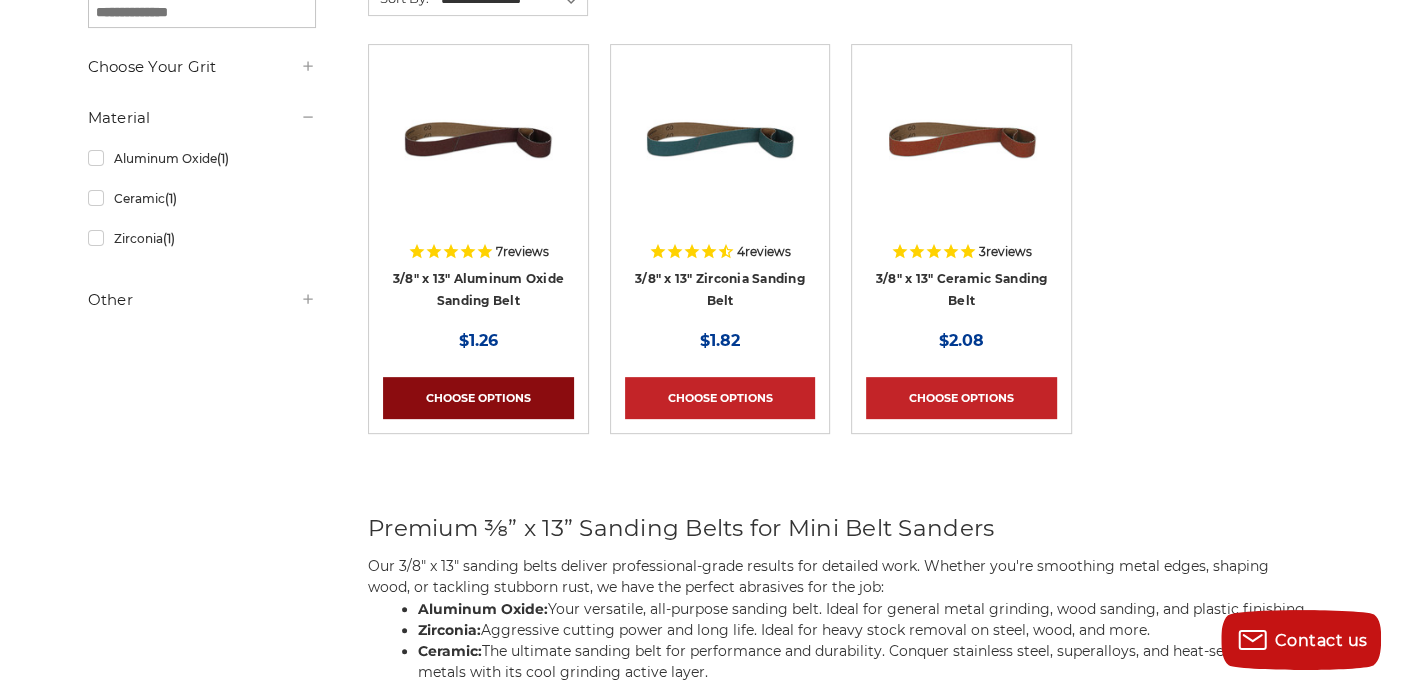 click on "Choose Options" at bounding box center [478, 398] 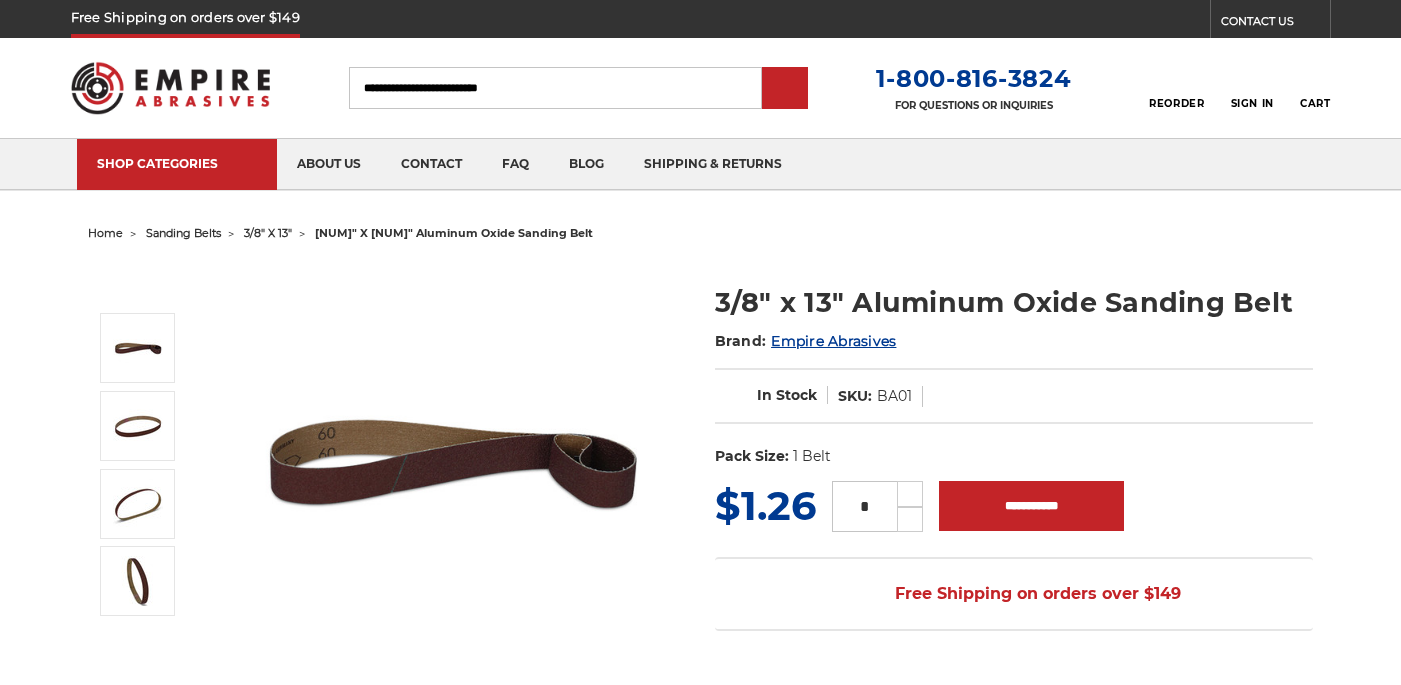 scroll, scrollTop: 0, scrollLeft: 0, axis: both 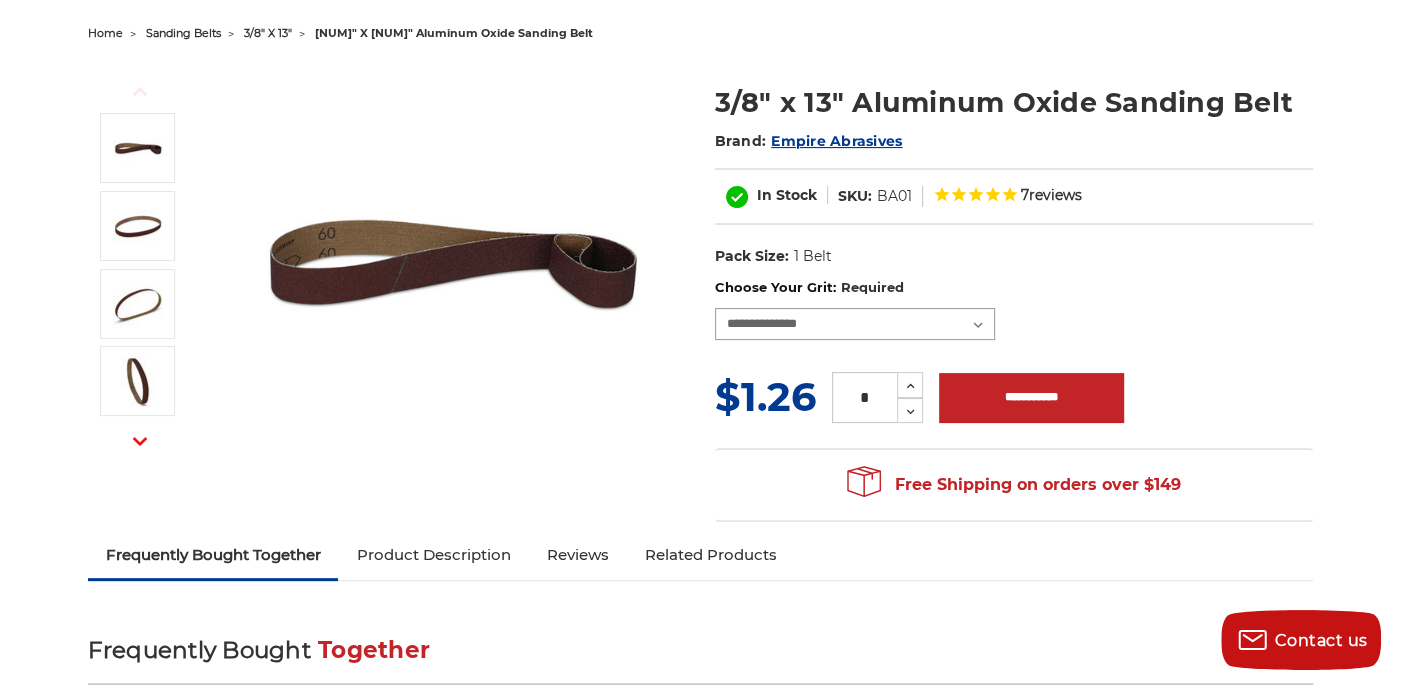 click on "**********" at bounding box center (855, 324) 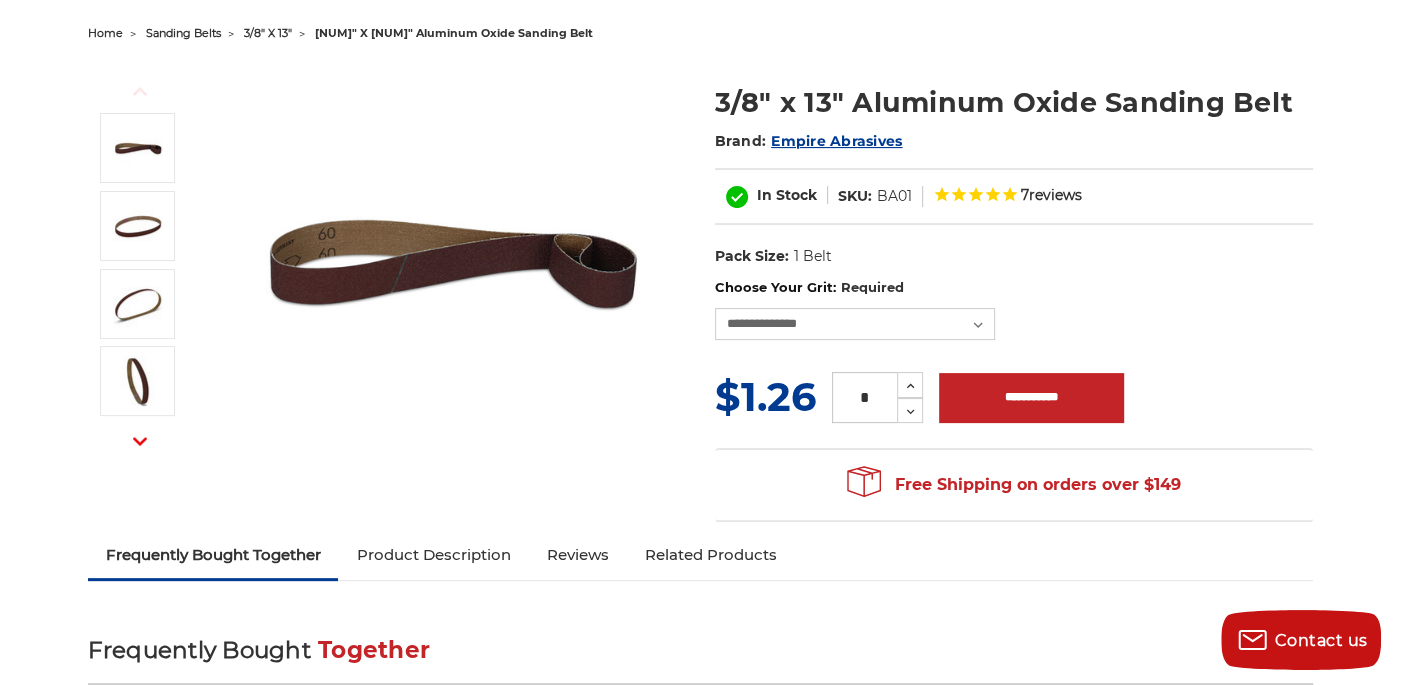 click at bounding box center (453, 262) 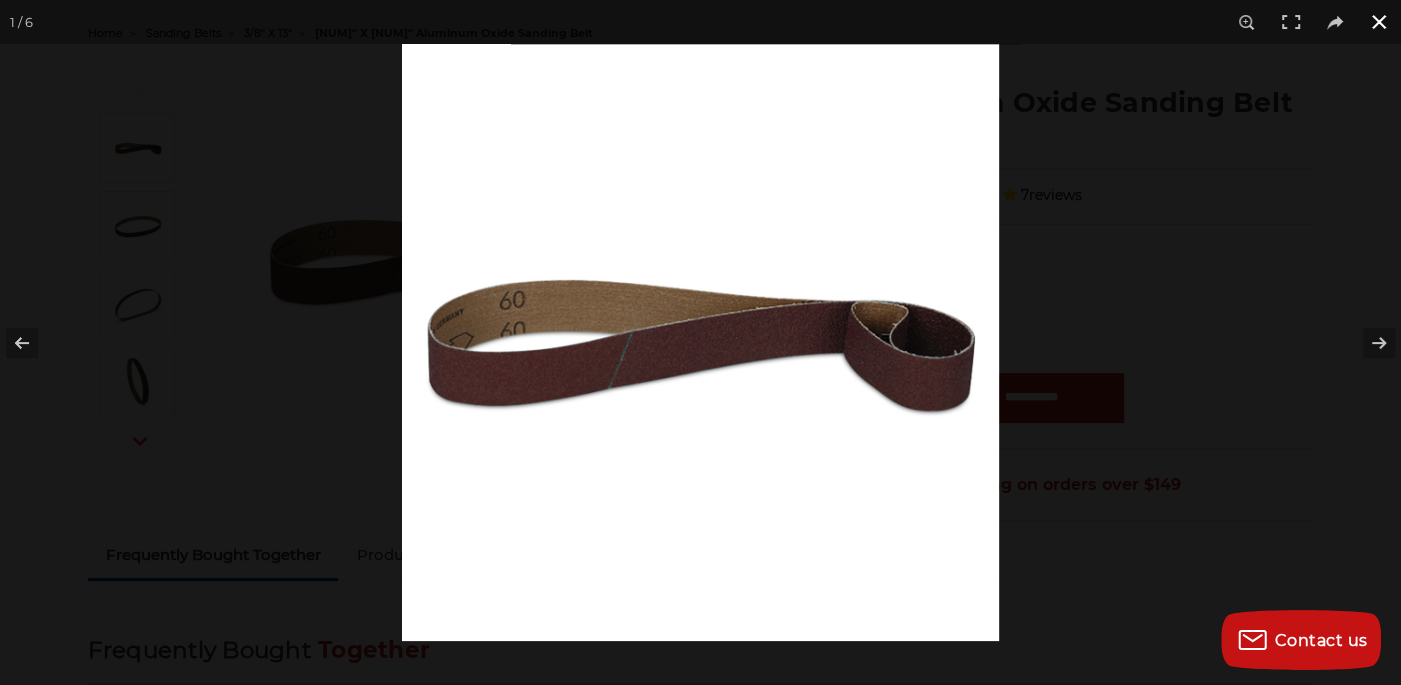 click at bounding box center [-467, 386] 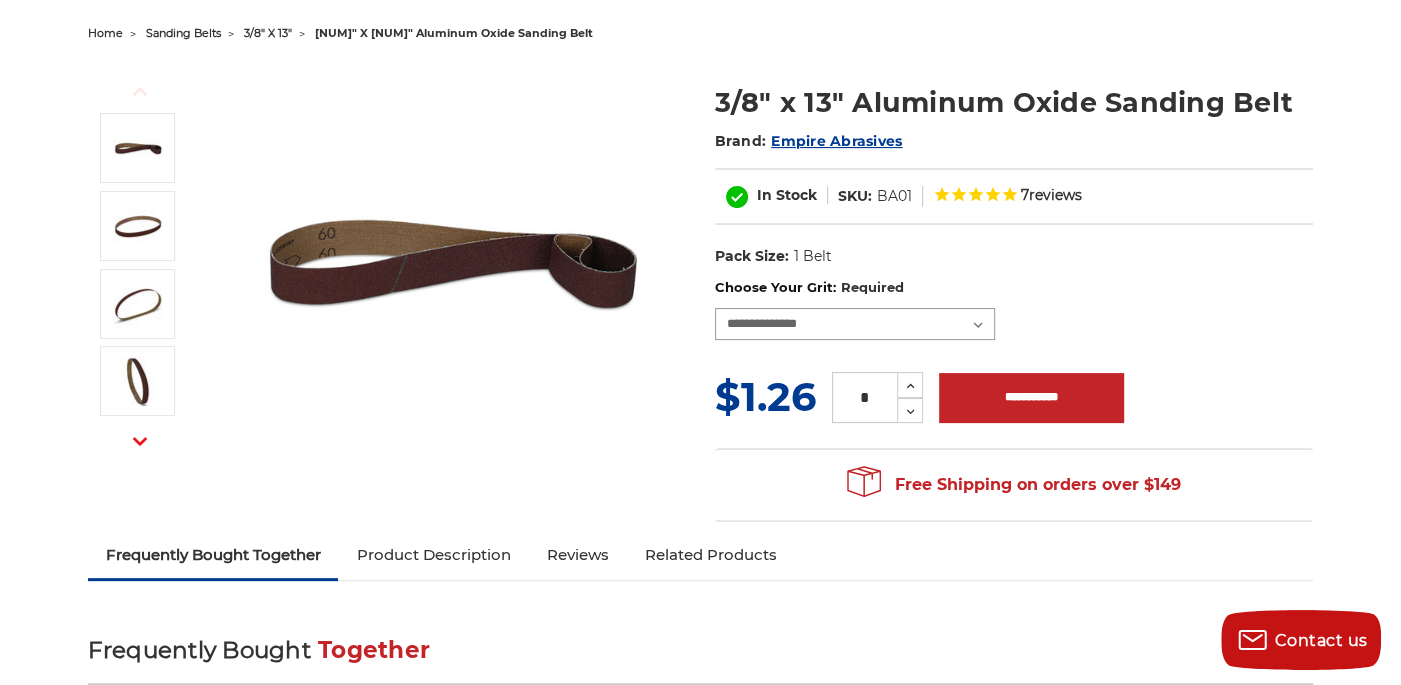 click on "**********" at bounding box center (855, 324) 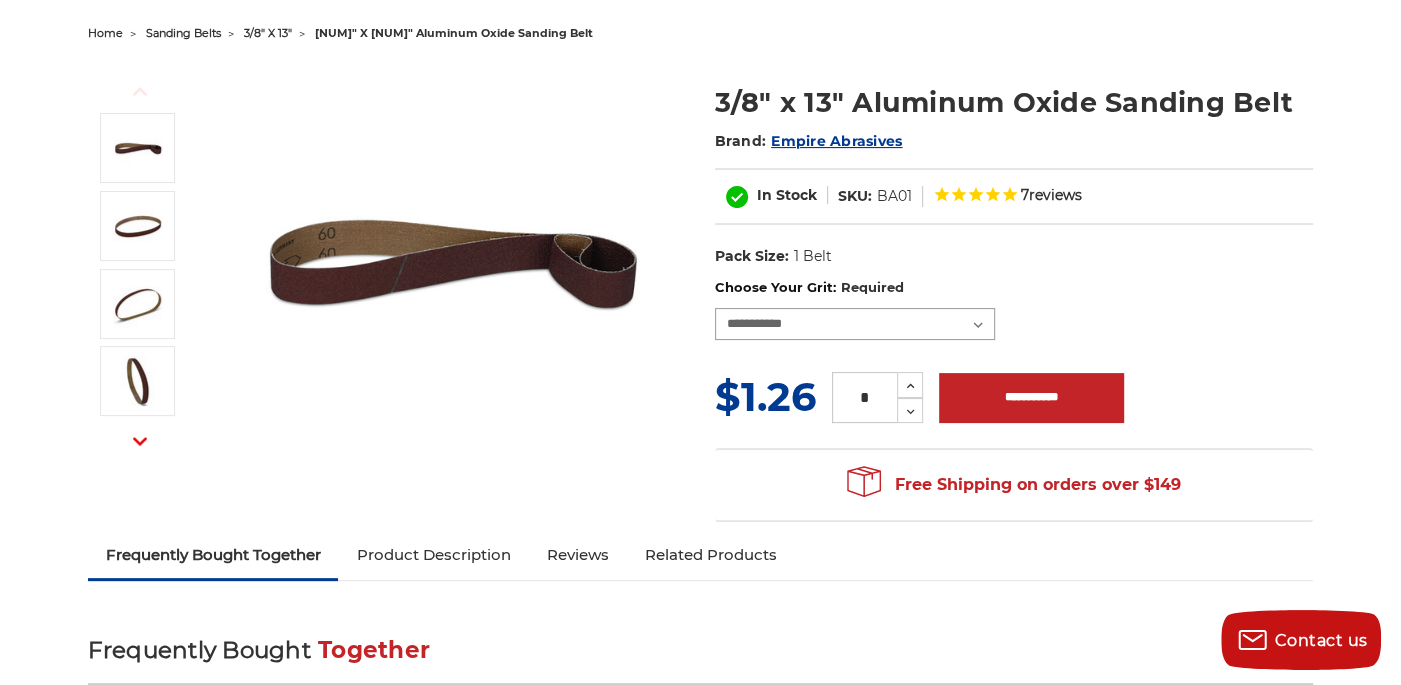 click on "**********" at bounding box center (855, 324) 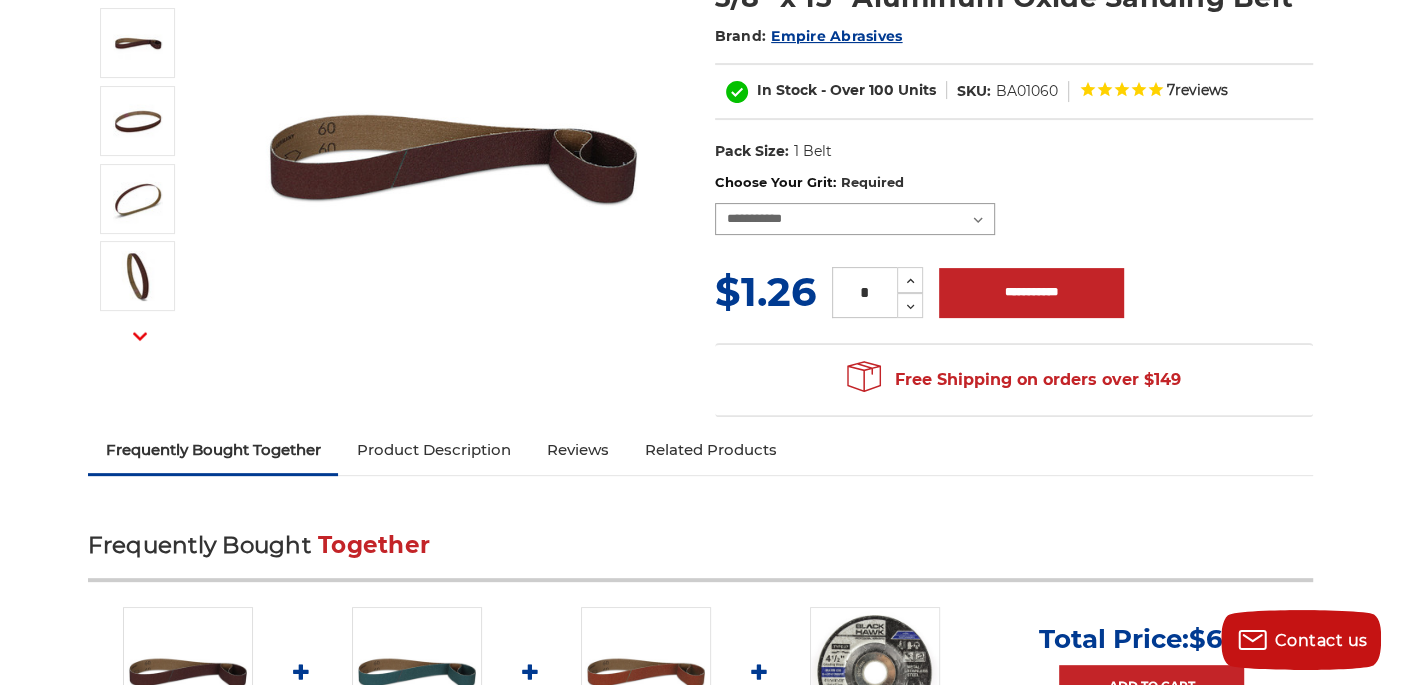 scroll, scrollTop: 300, scrollLeft: 0, axis: vertical 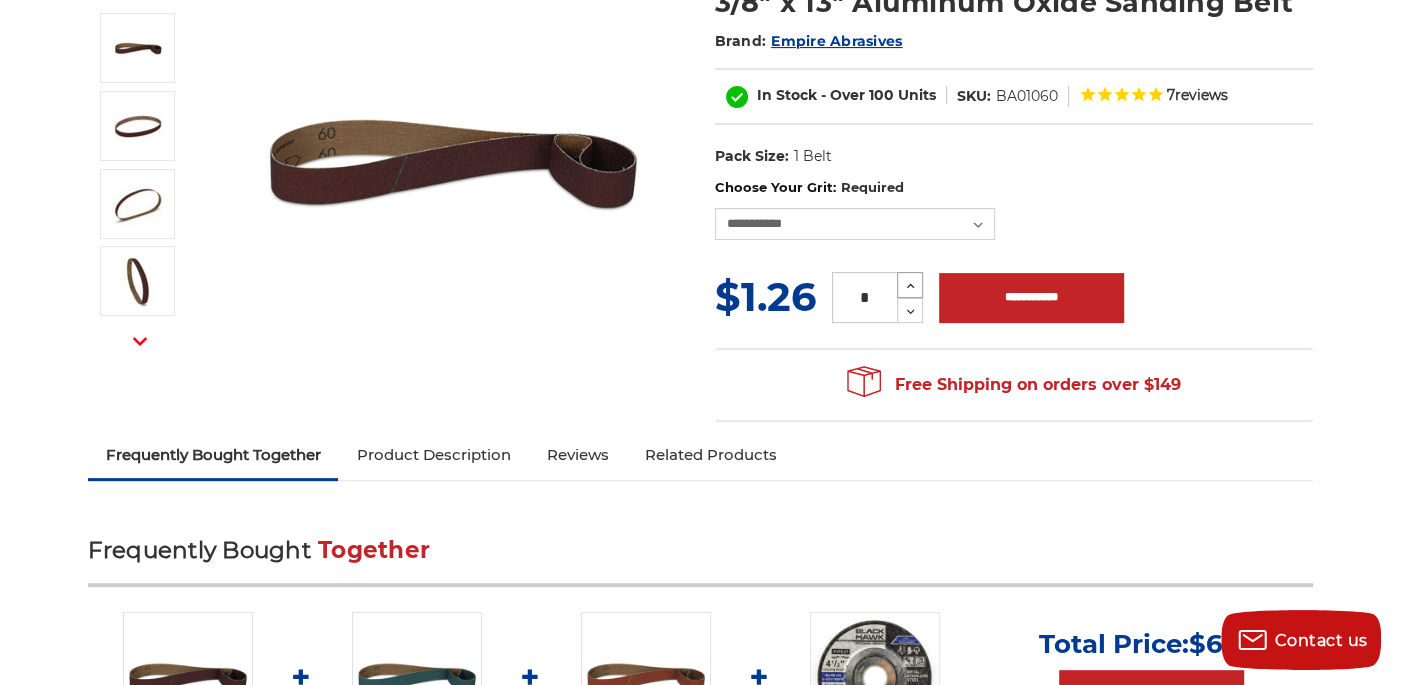 click at bounding box center (911, 286) 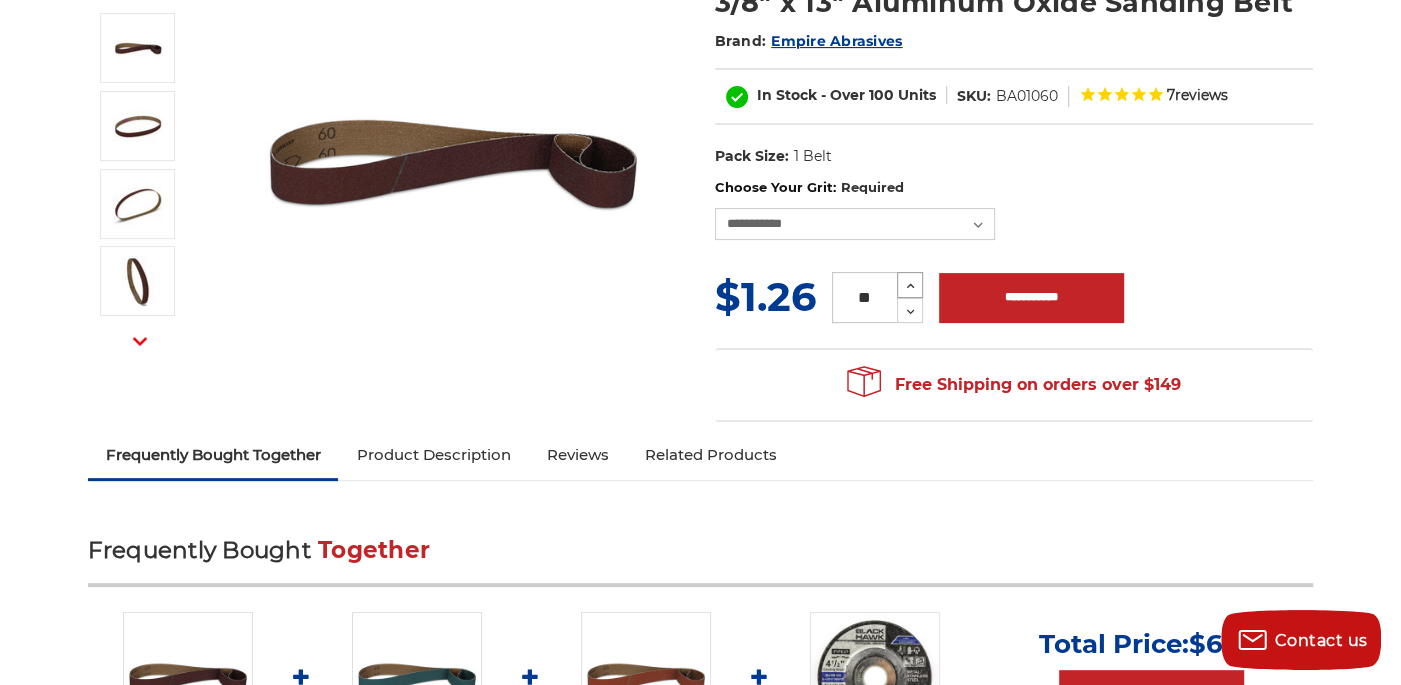 click at bounding box center [911, 286] 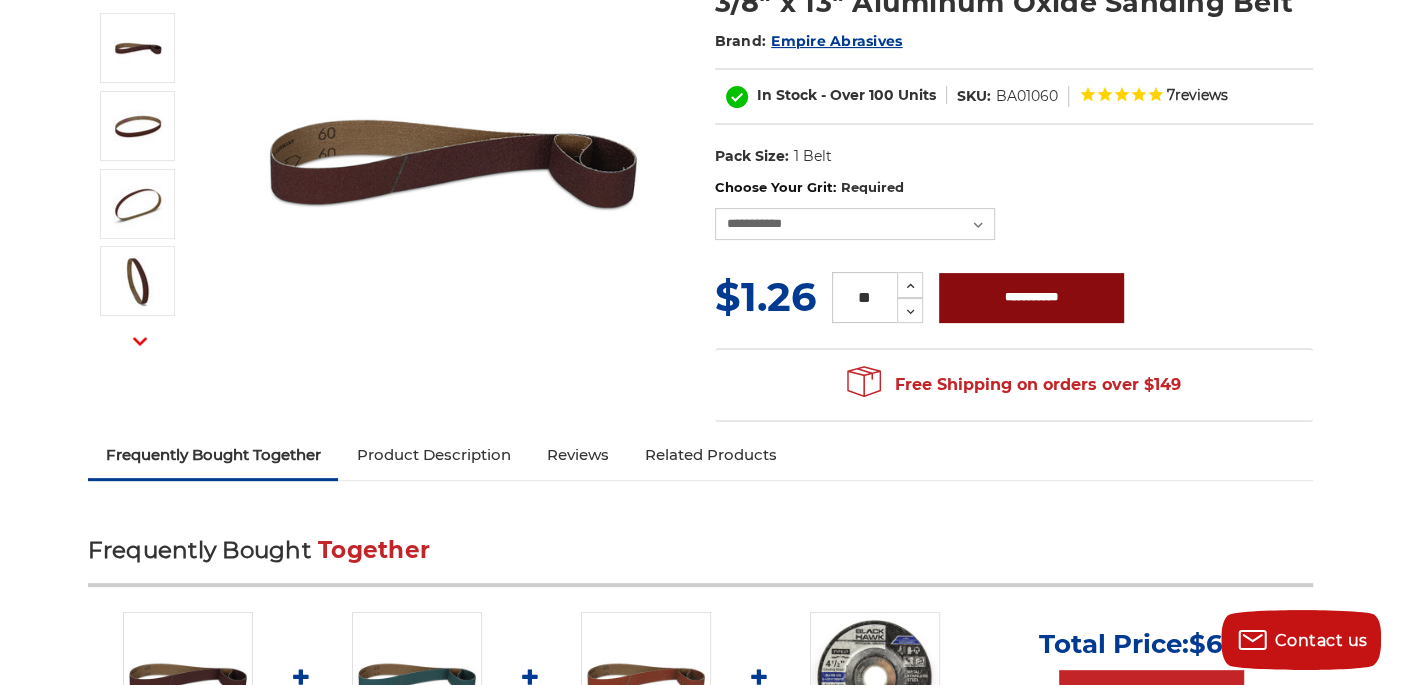 click on "**********" at bounding box center (1031, 298) 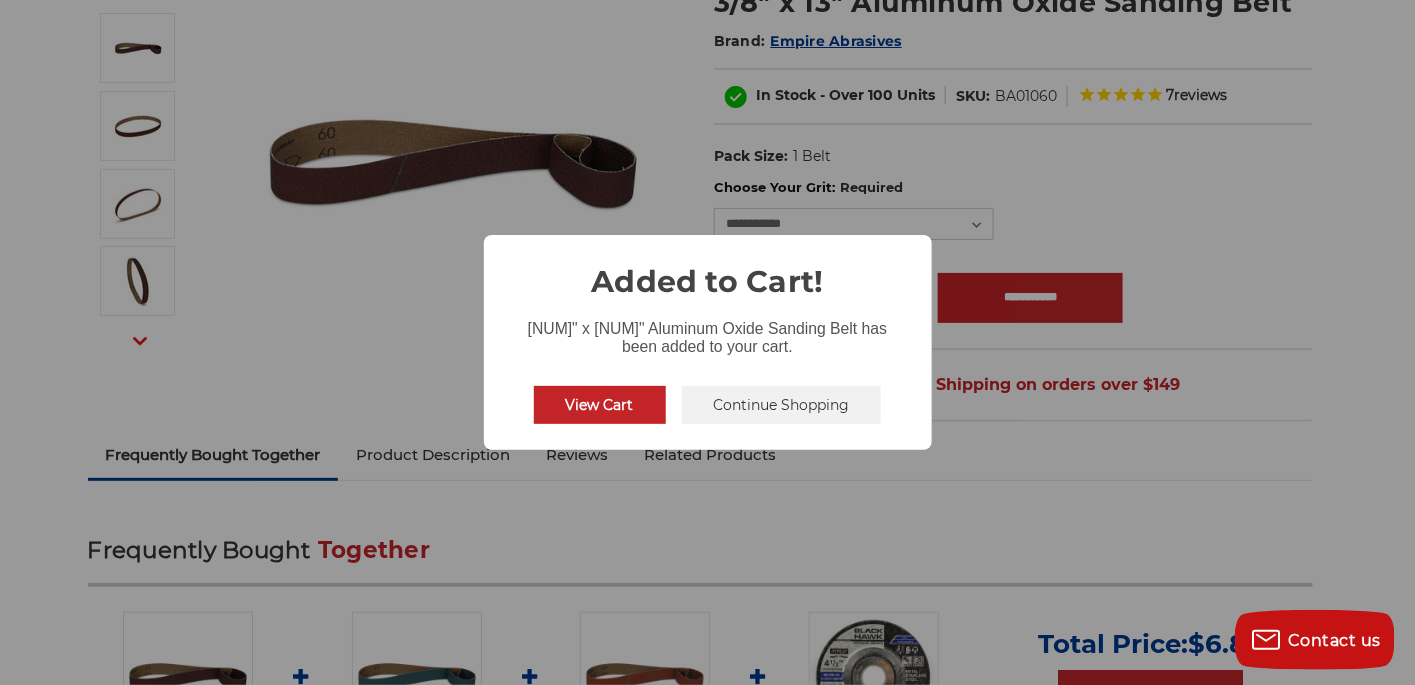 click on "× Added to Cart! [NUM]" x [NUM]" Aluminum Oxide Sanding Belt has been added to your cart. View Cart No Continue Shopping" at bounding box center (707, 342) 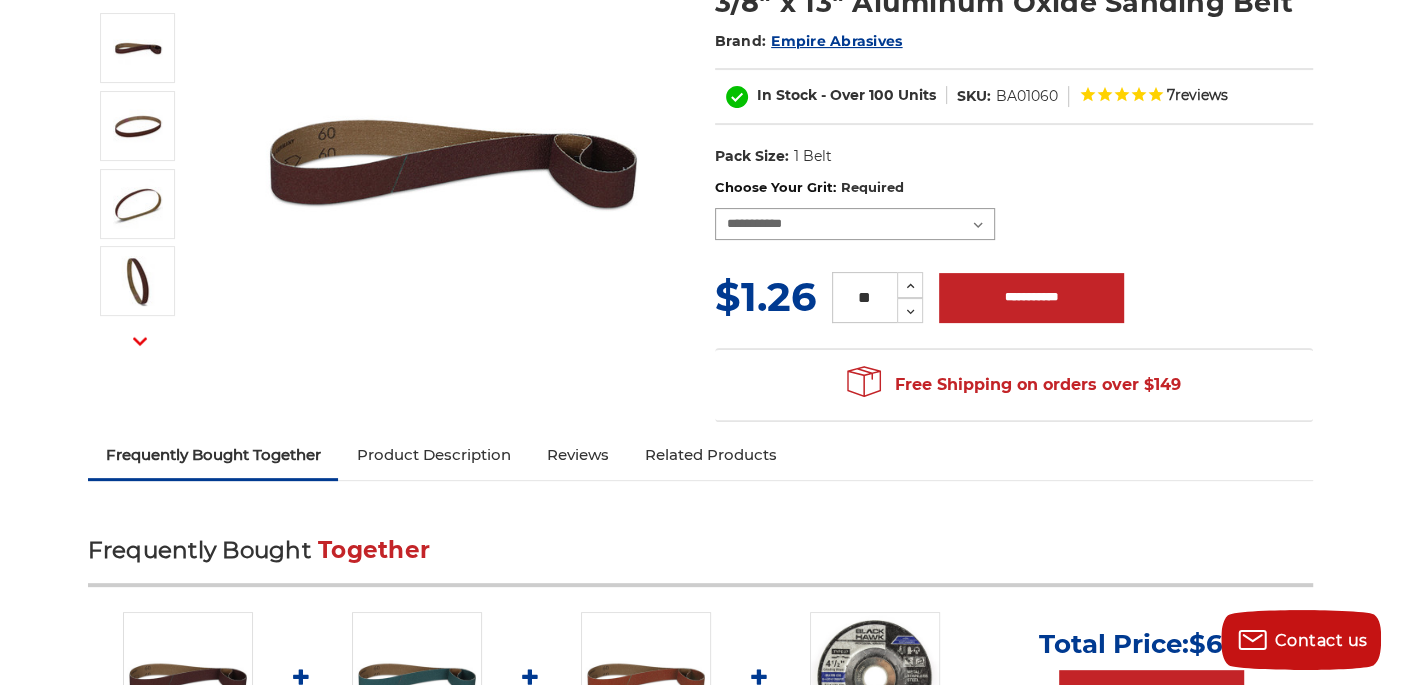 click on "**********" at bounding box center [855, 224] 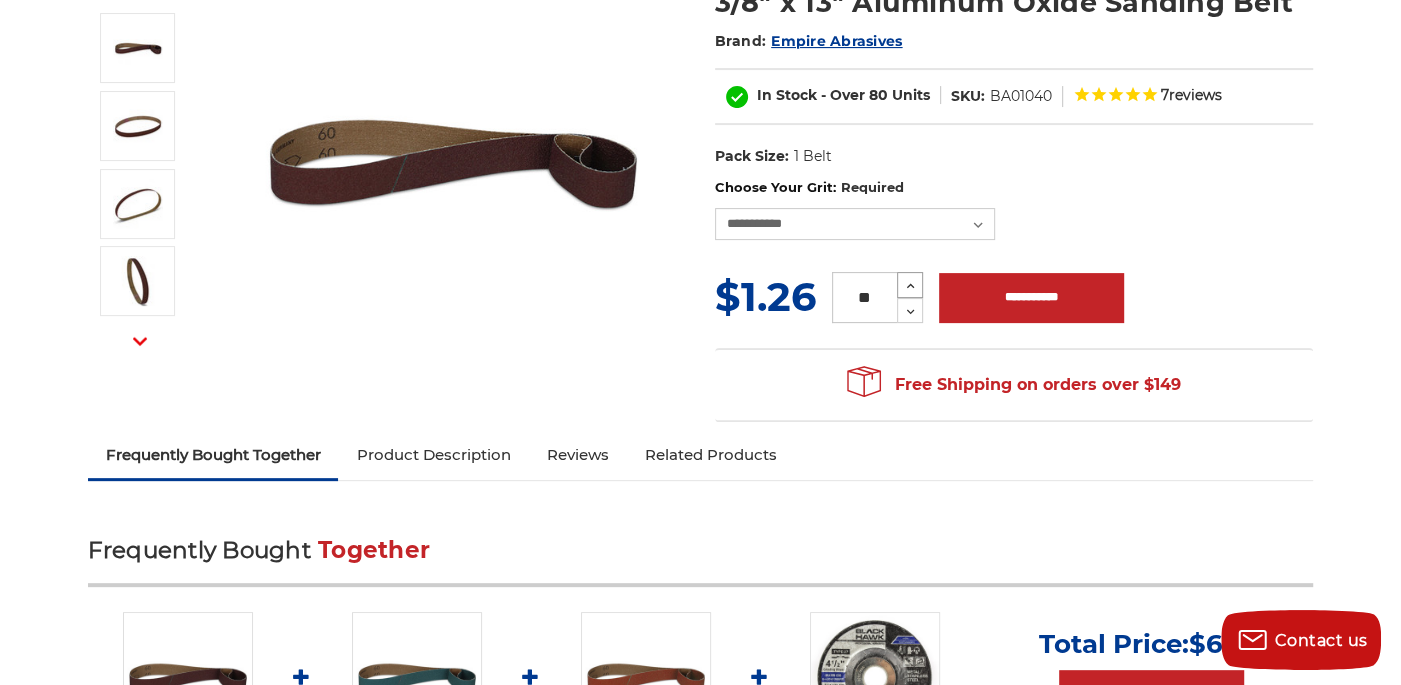 click at bounding box center (910, 286) 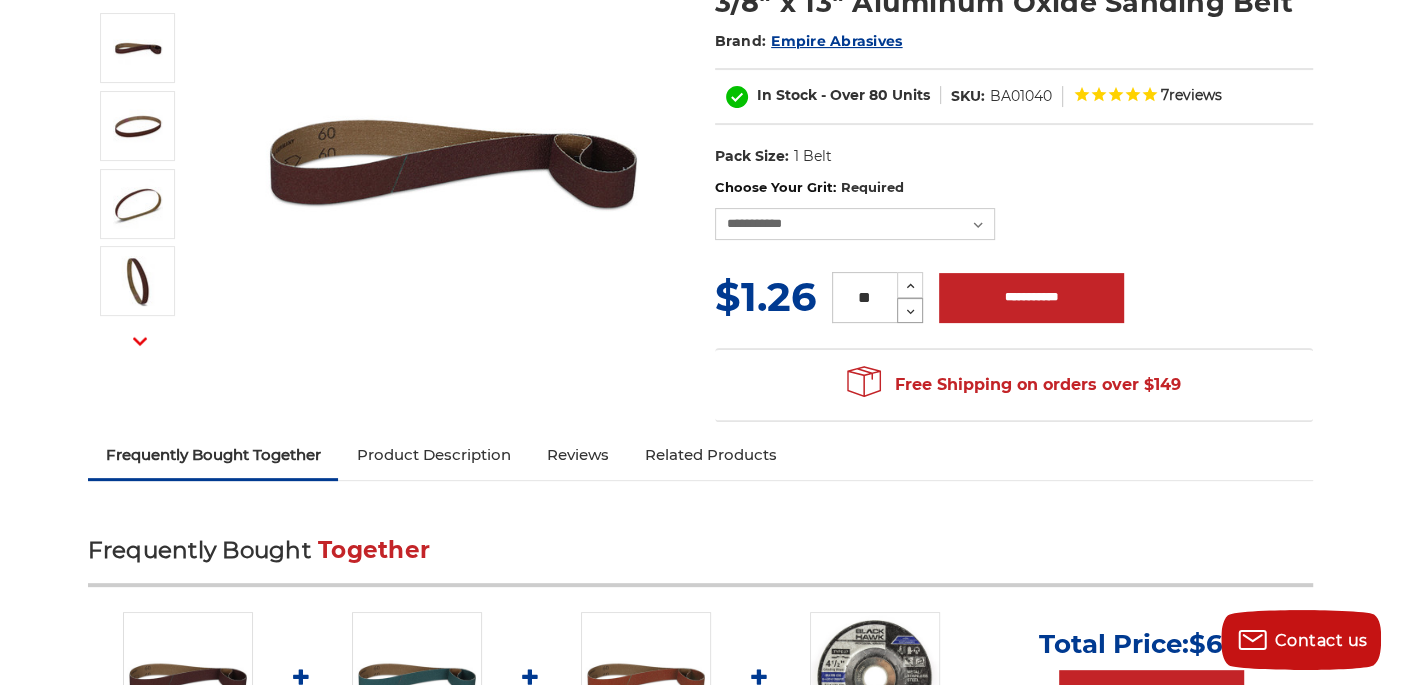 click at bounding box center (910, 312) 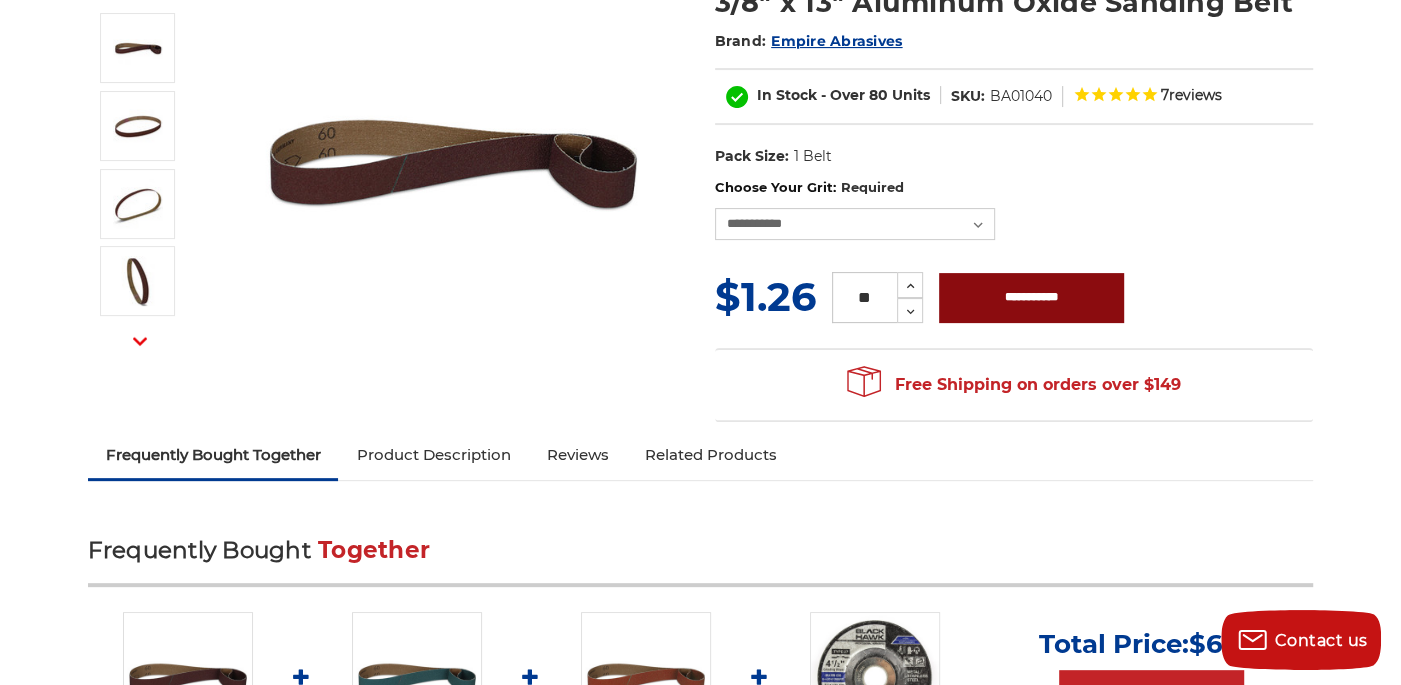 click on "**********" at bounding box center [1031, 298] 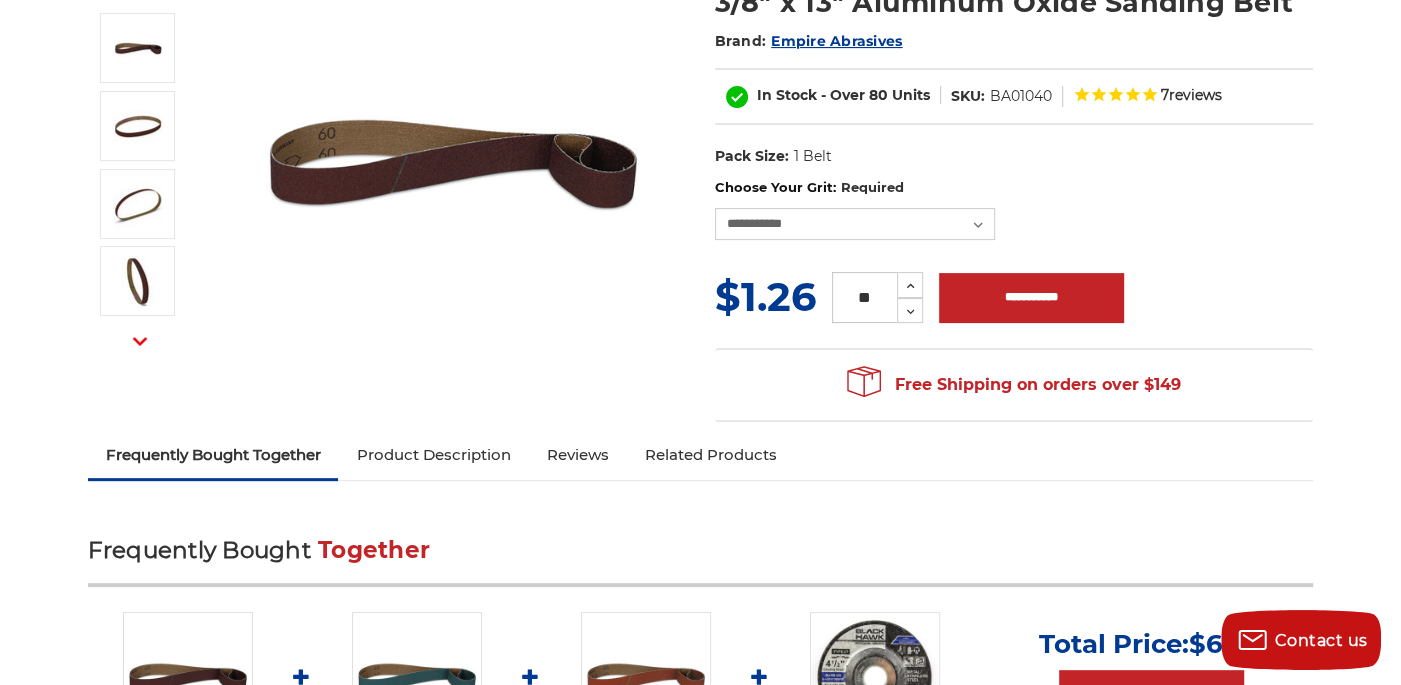 click on "Free Shipping on orders over $149
Congratulations! Your order qualifies for FREE SHIPPING  (Restrictions may apply)" at bounding box center (1014, 385) 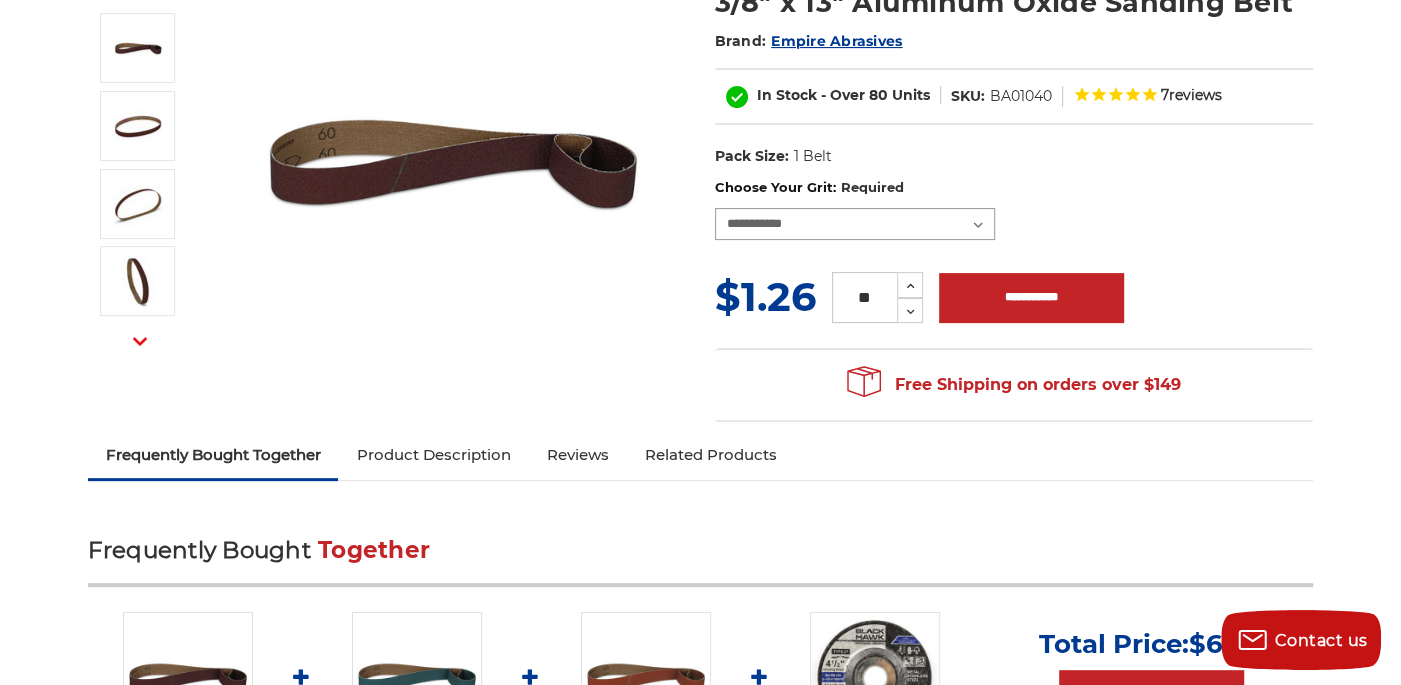 click on "**********" at bounding box center (855, 224) 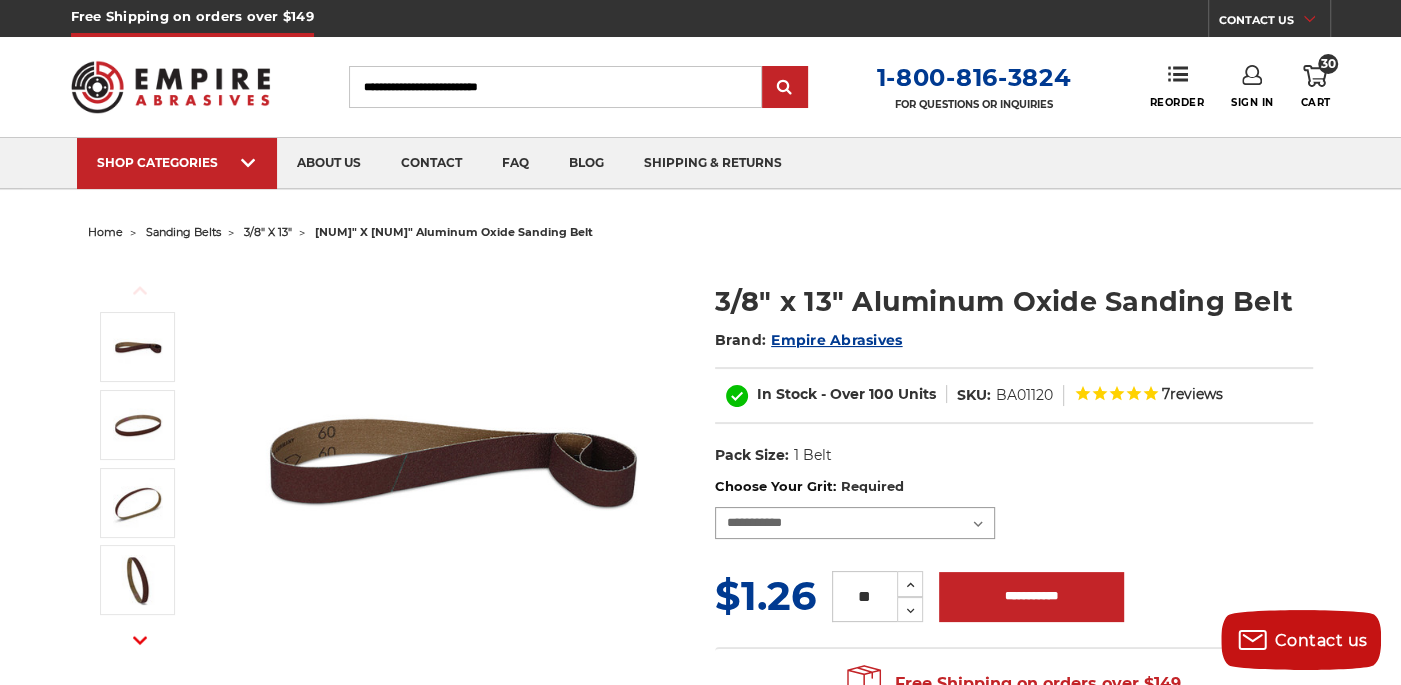 scroll, scrollTop: 0, scrollLeft: 0, axis: both 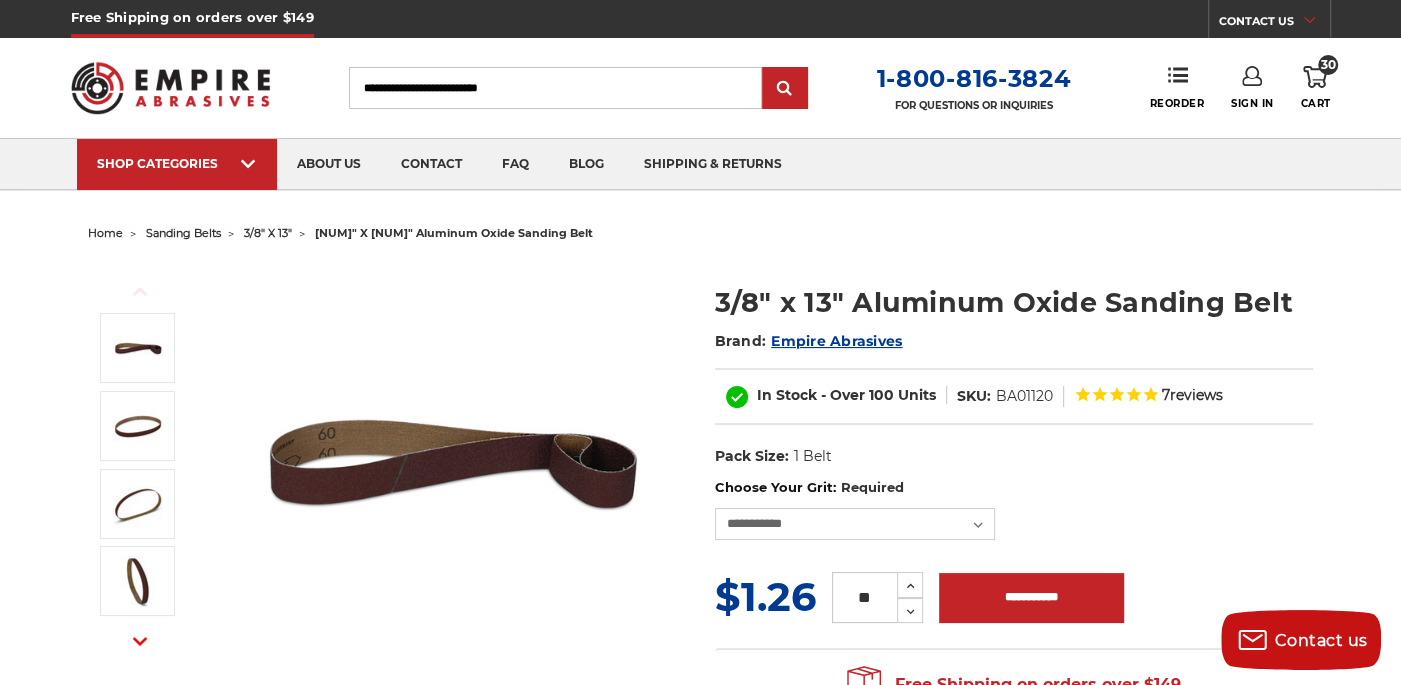 click at bounding box center (1315, 77) 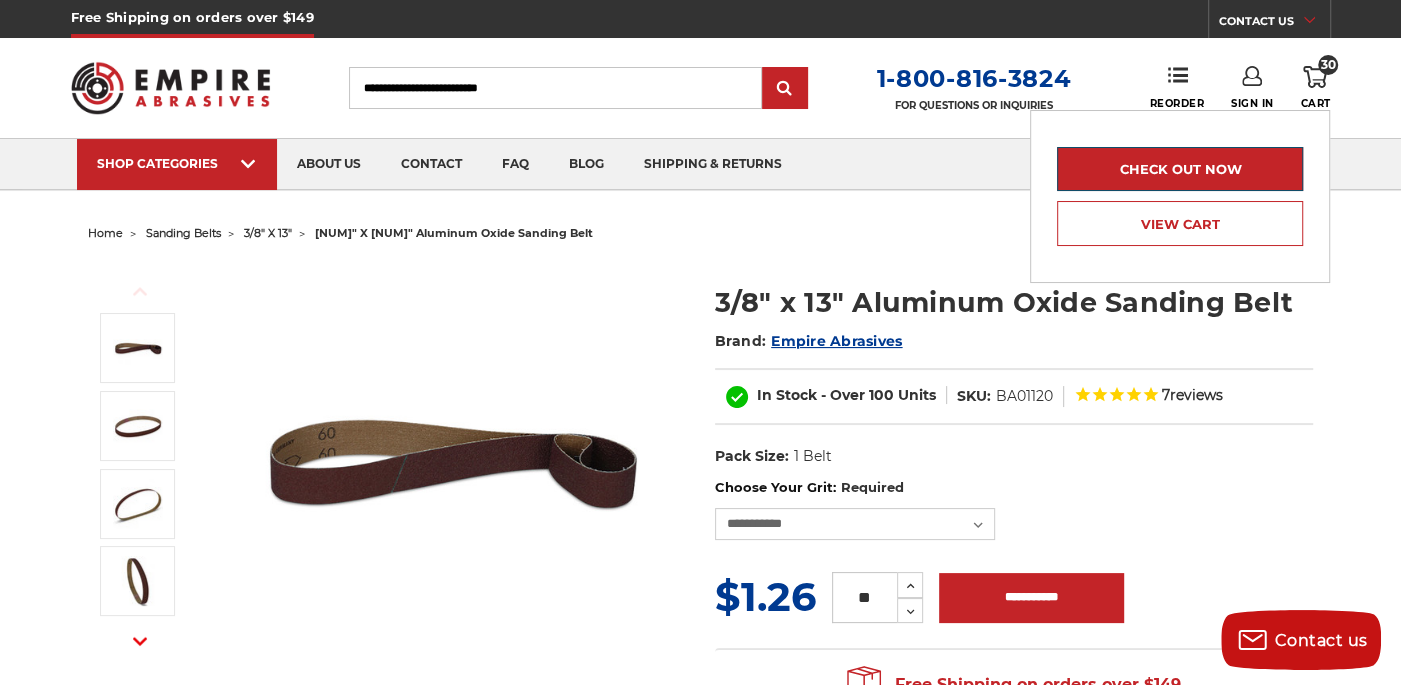 click on "Check out now" at bounding box center (1180, 169) 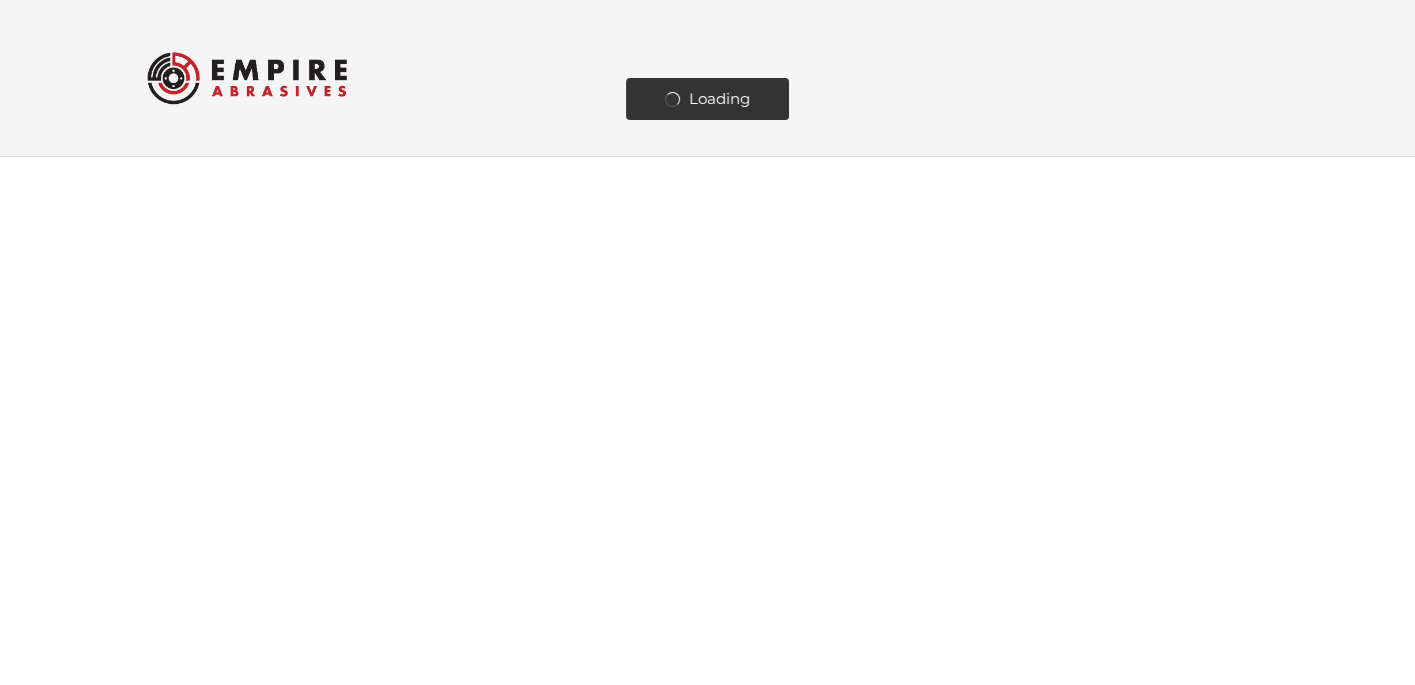 scroll, scrollTop: 0, scrollLeft: 0, axis: both 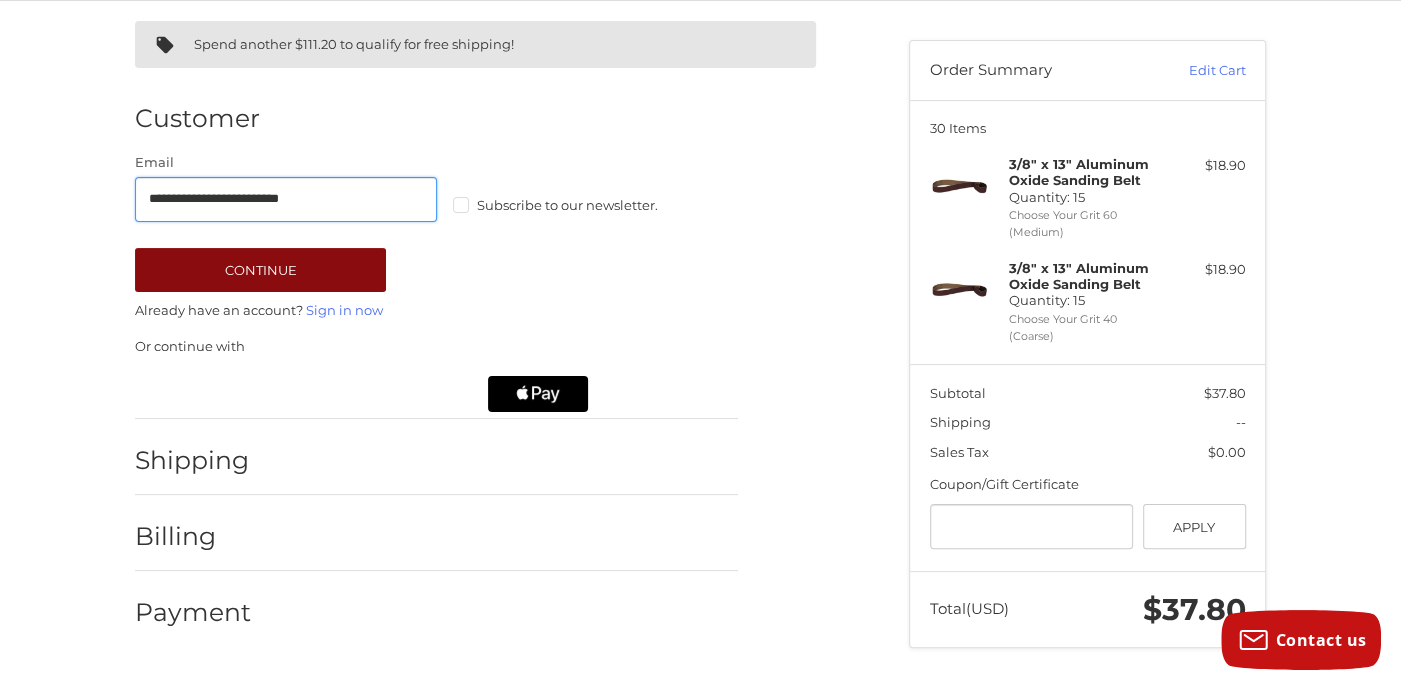 type on "**********" 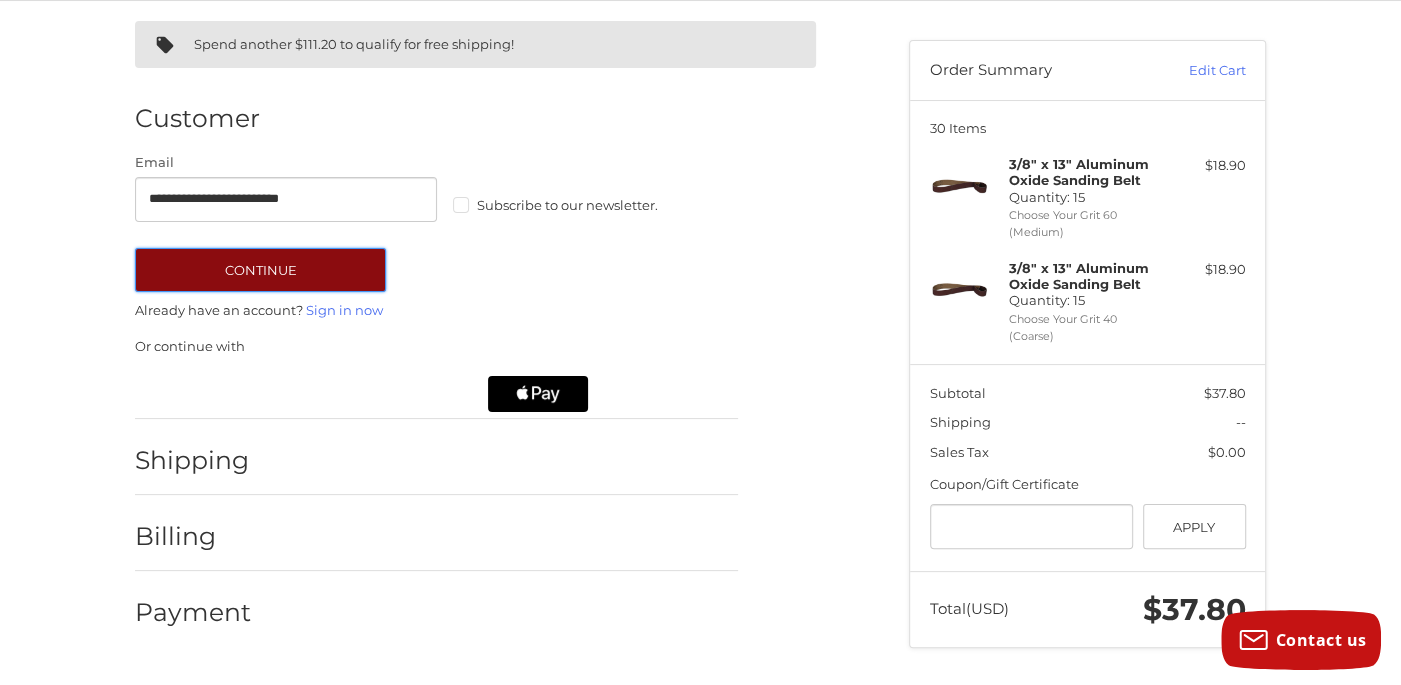 click on "Continue" at bounding box center [260, 270] 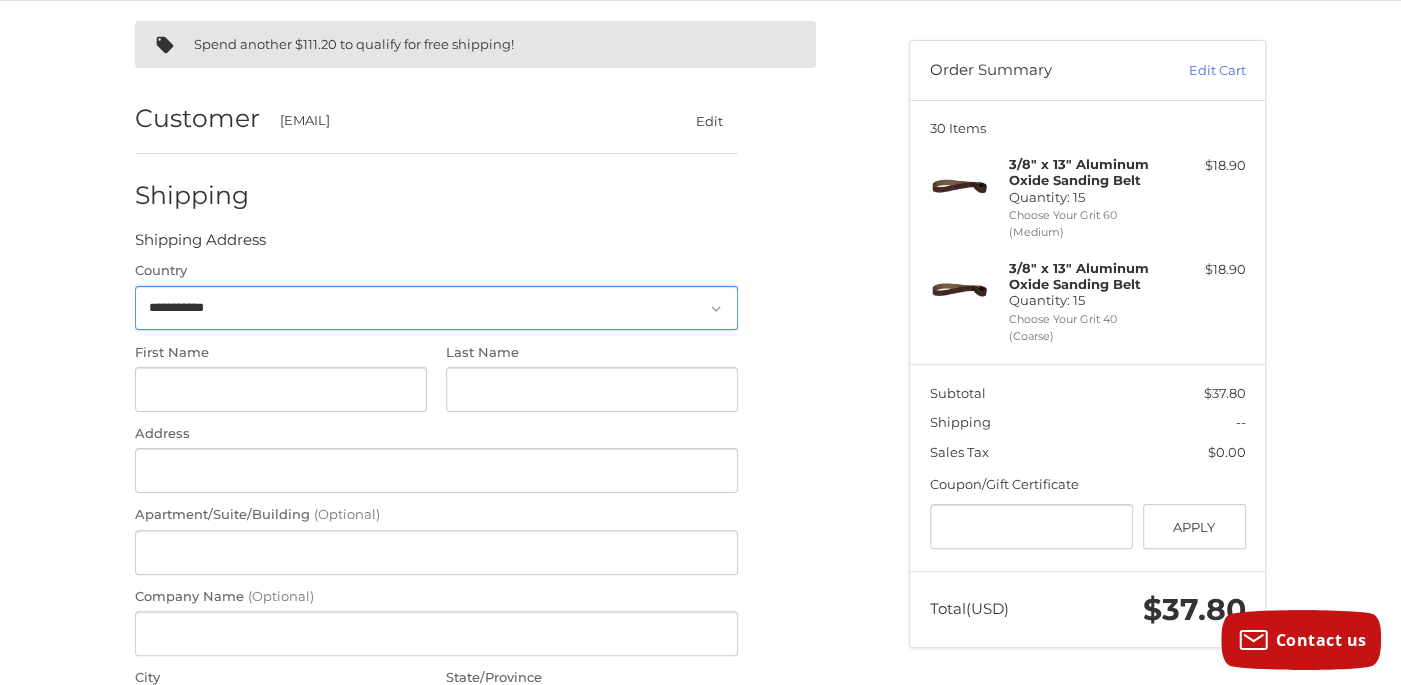 scroll, scrollTop: 171, scrollLeft: 0, axis: vertical 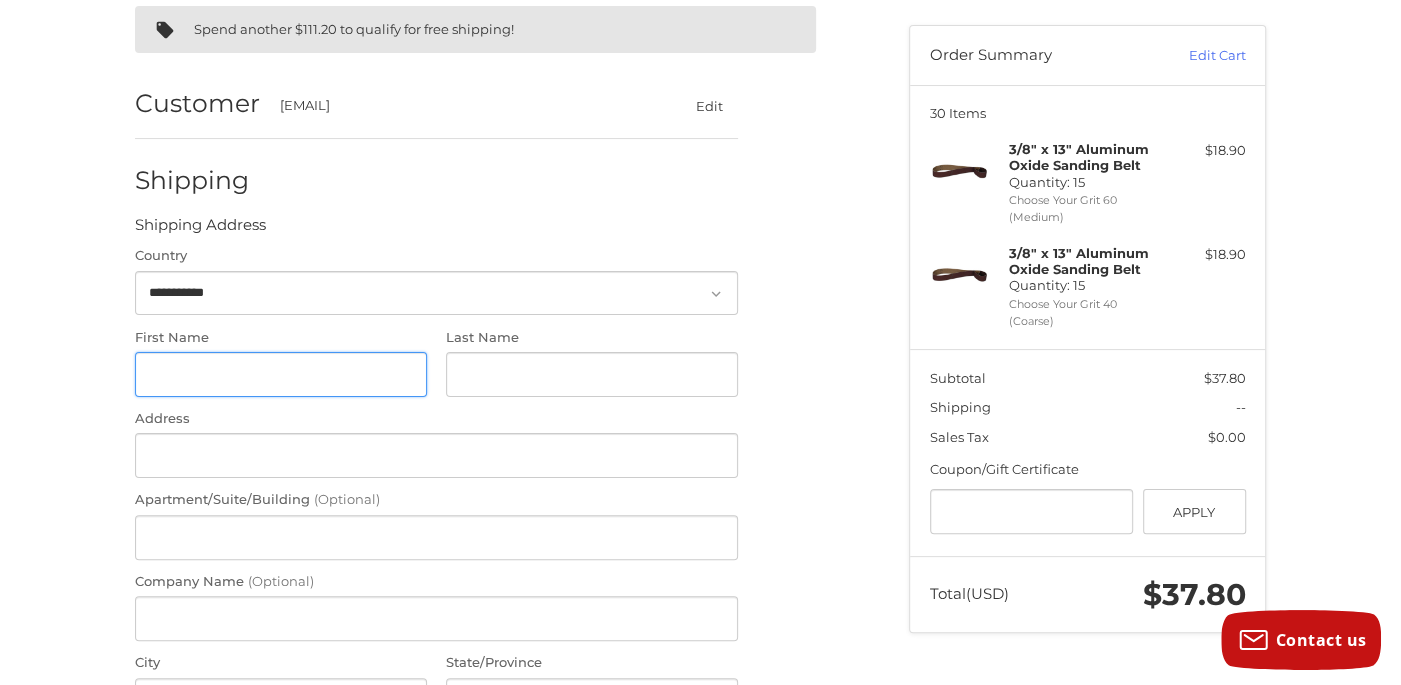 click on "First Name" at bounding box center (281, 374) 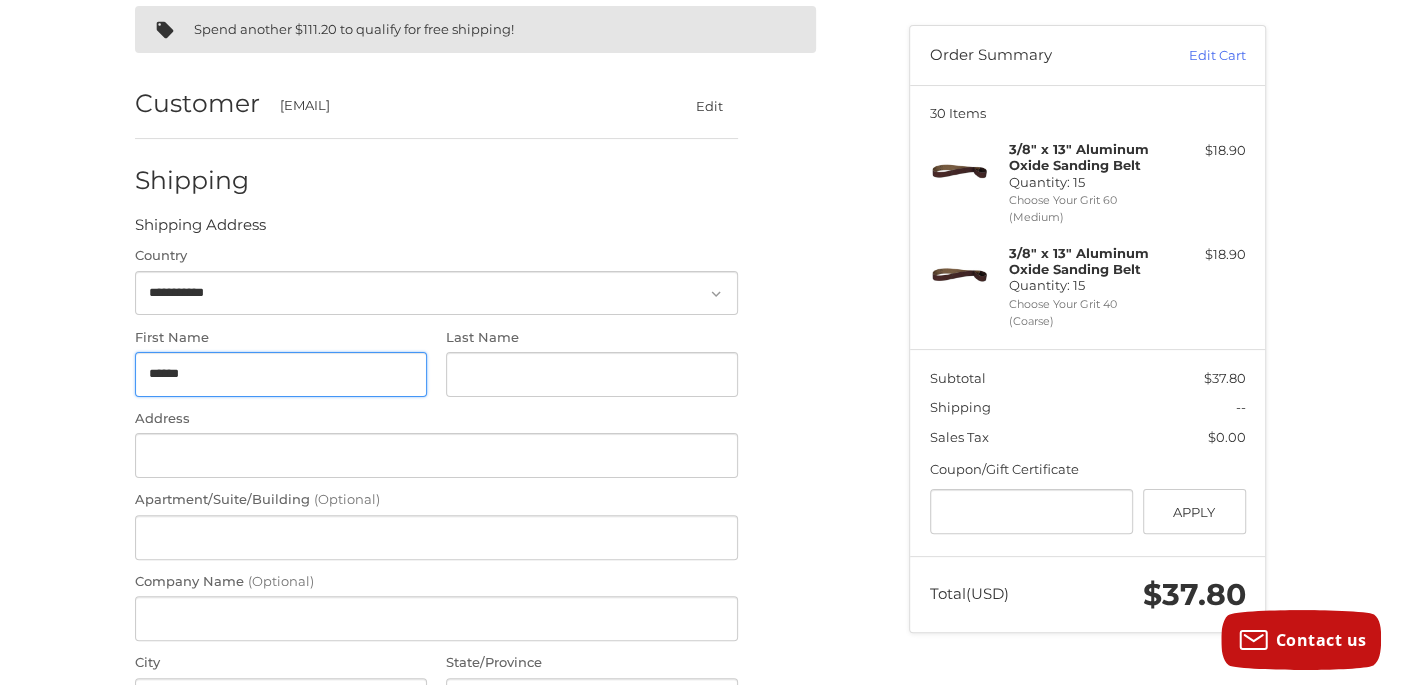 type on "******" 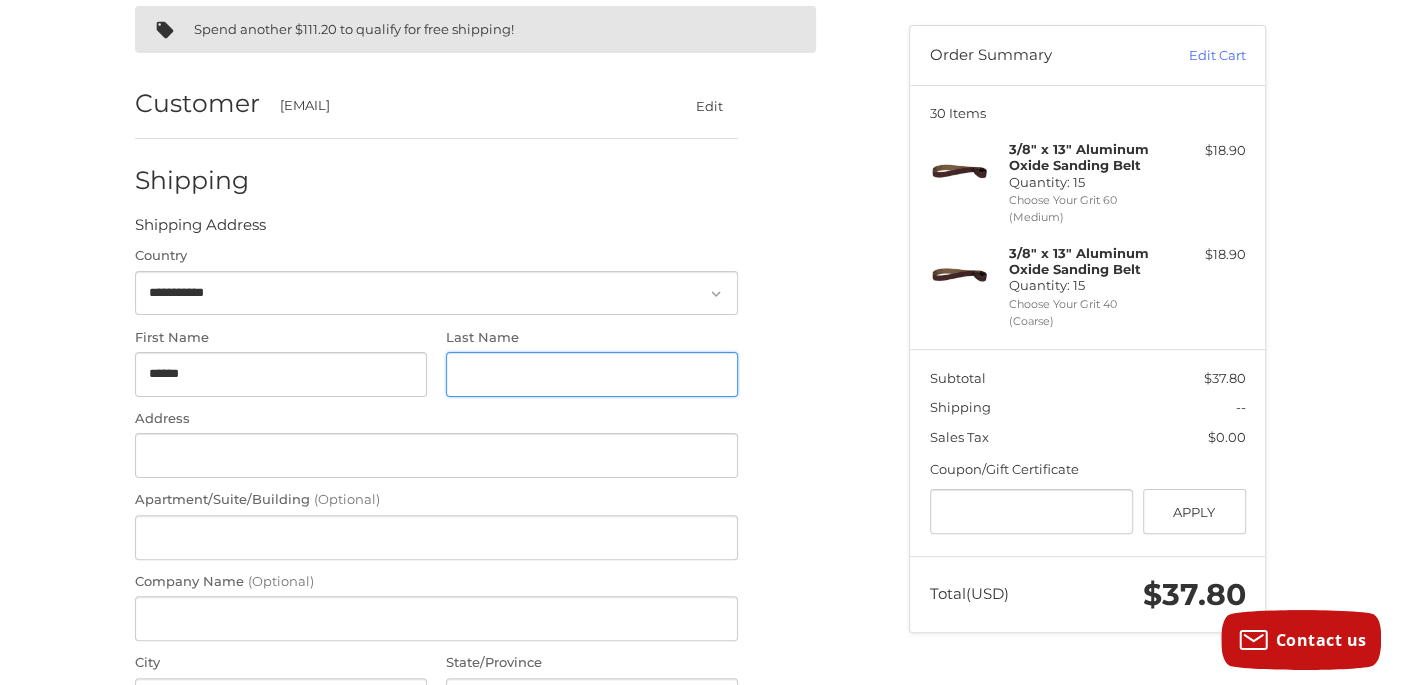 click on "Last Name" at bounding box center [592, 374] 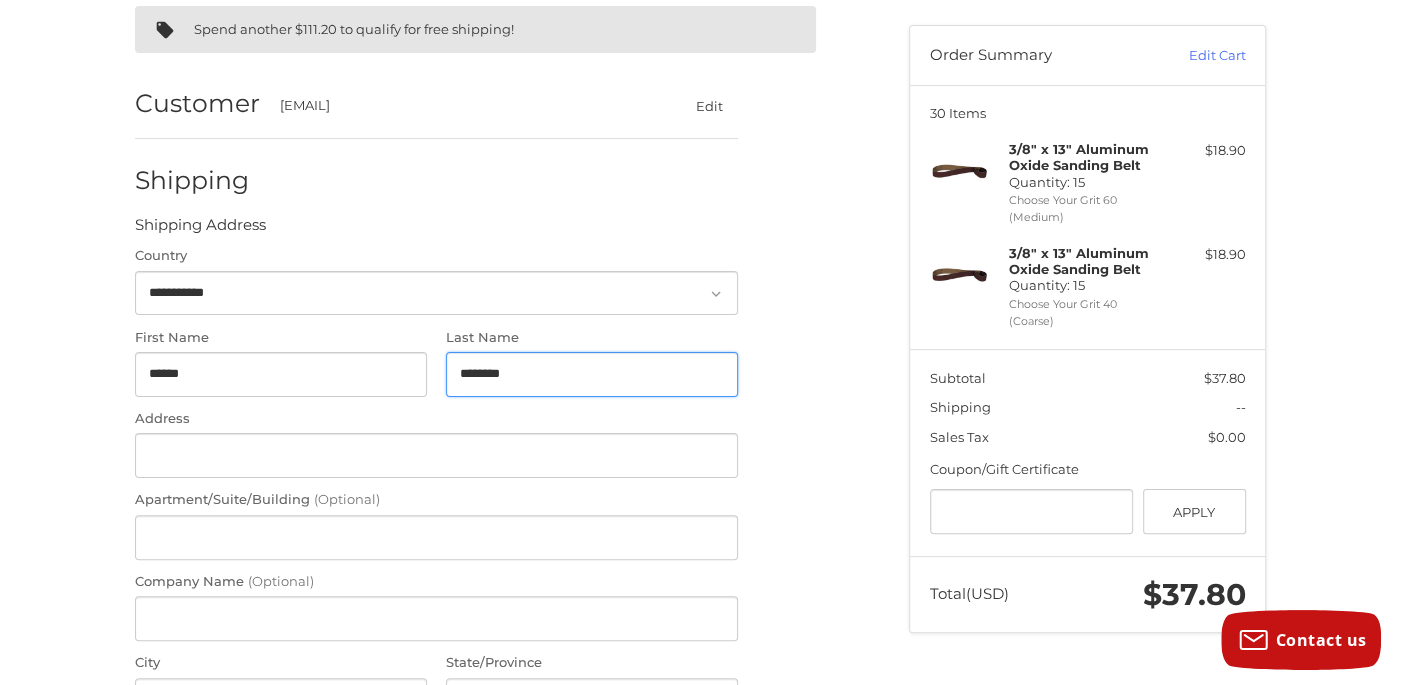 type on "********" 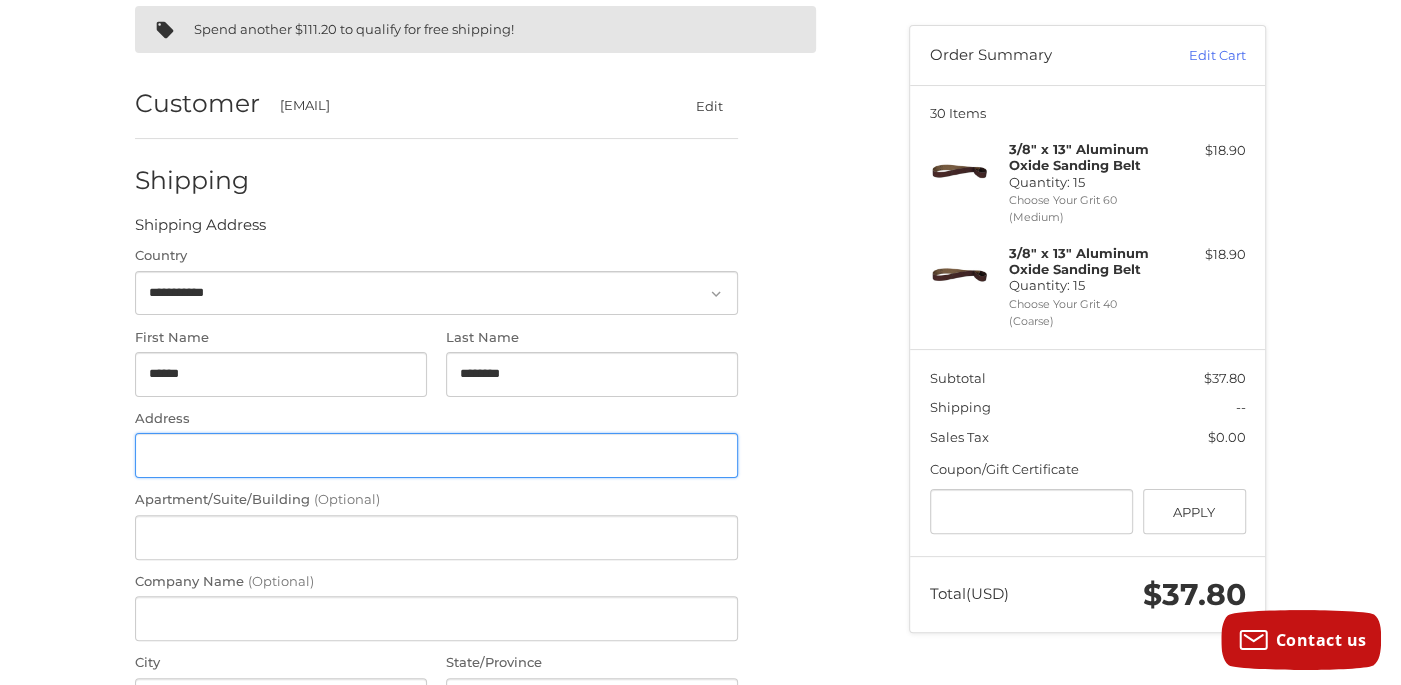 click on "Address" at bounding box center [436, 455] 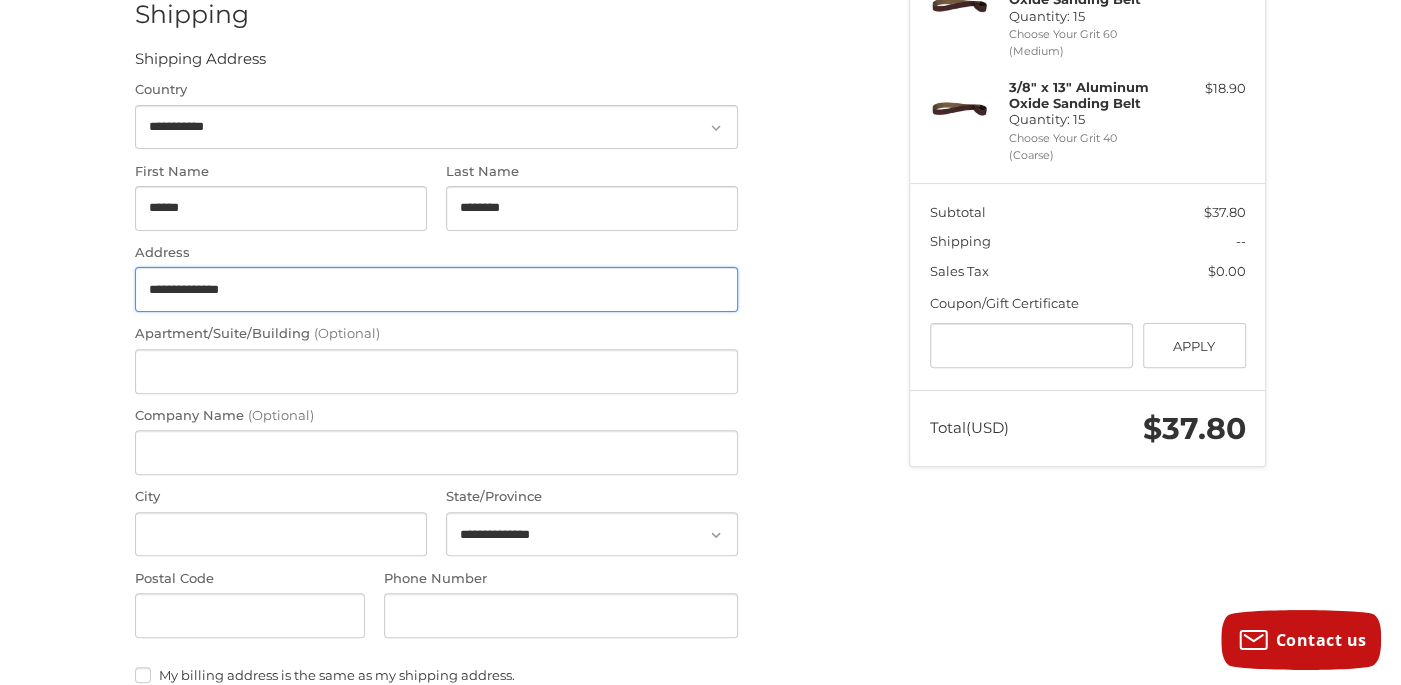 scroll, scrollTop: 371, scrollLeft: 0, axis: vertical 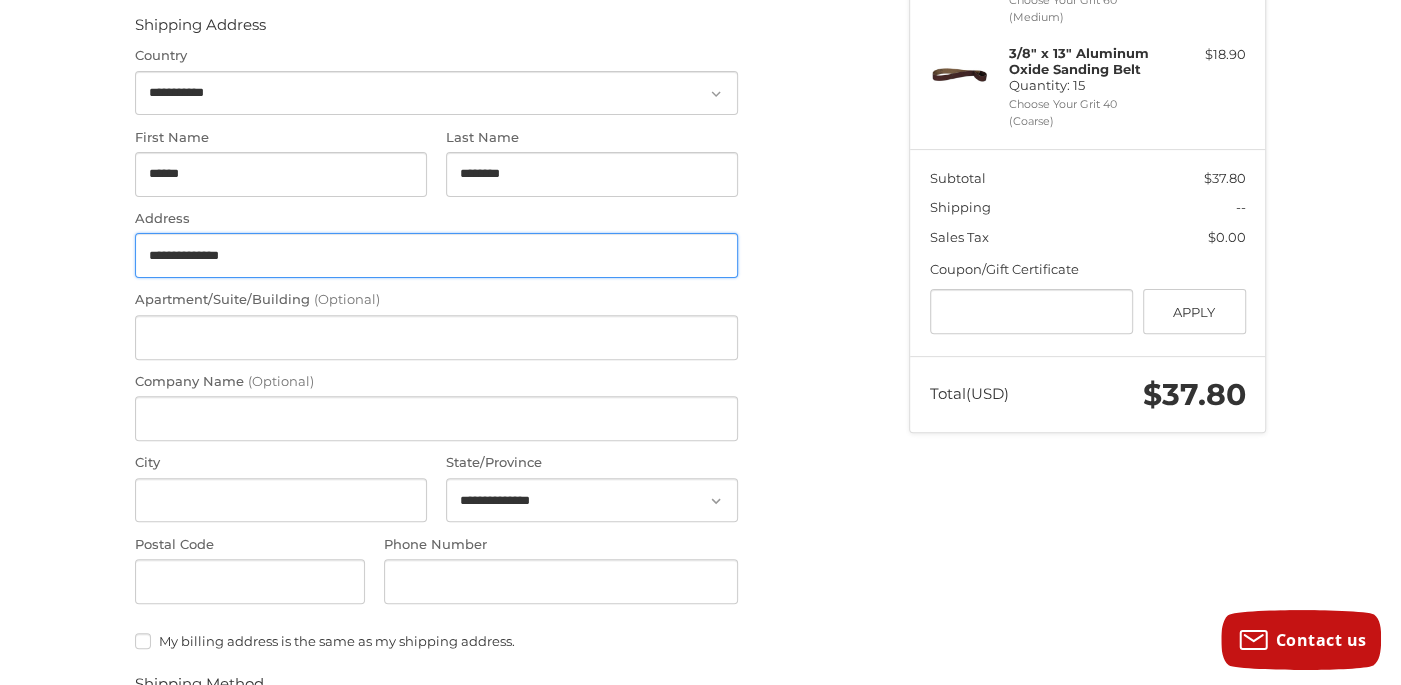 type on "**********" 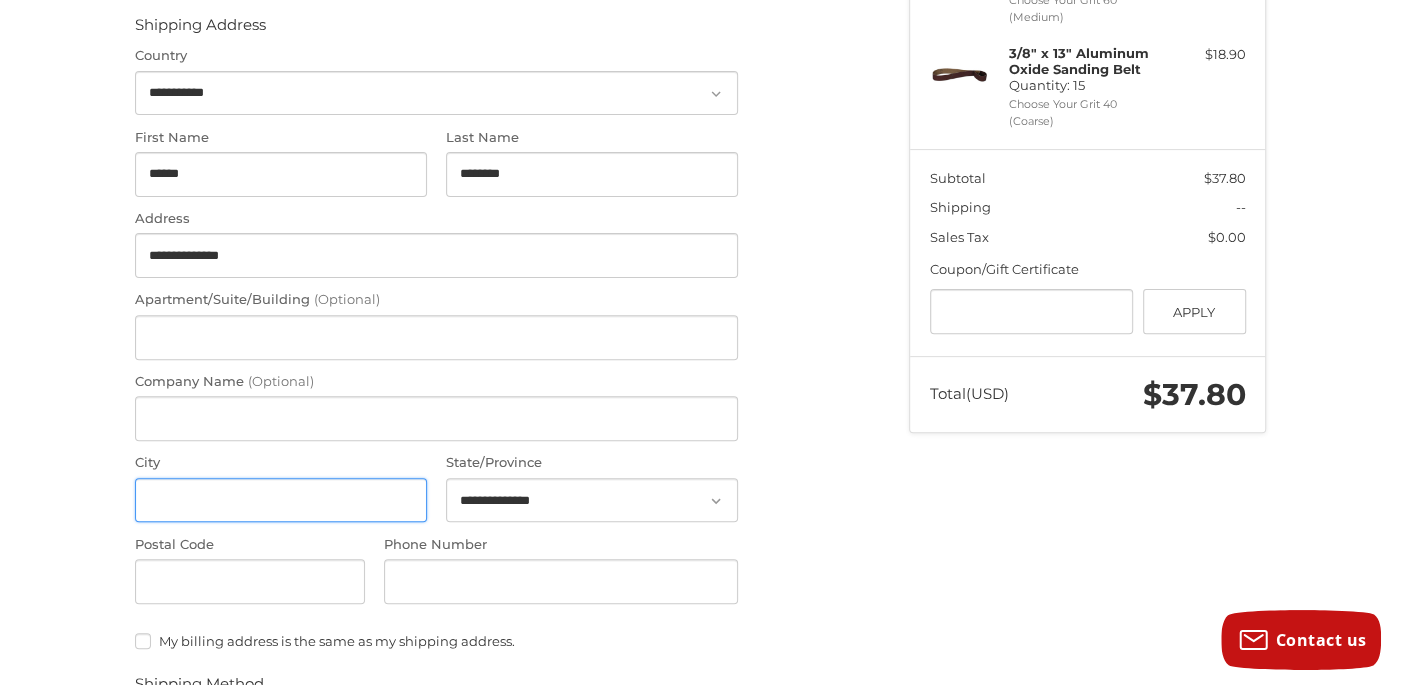 click on "City" at bounding box center (281, 500) 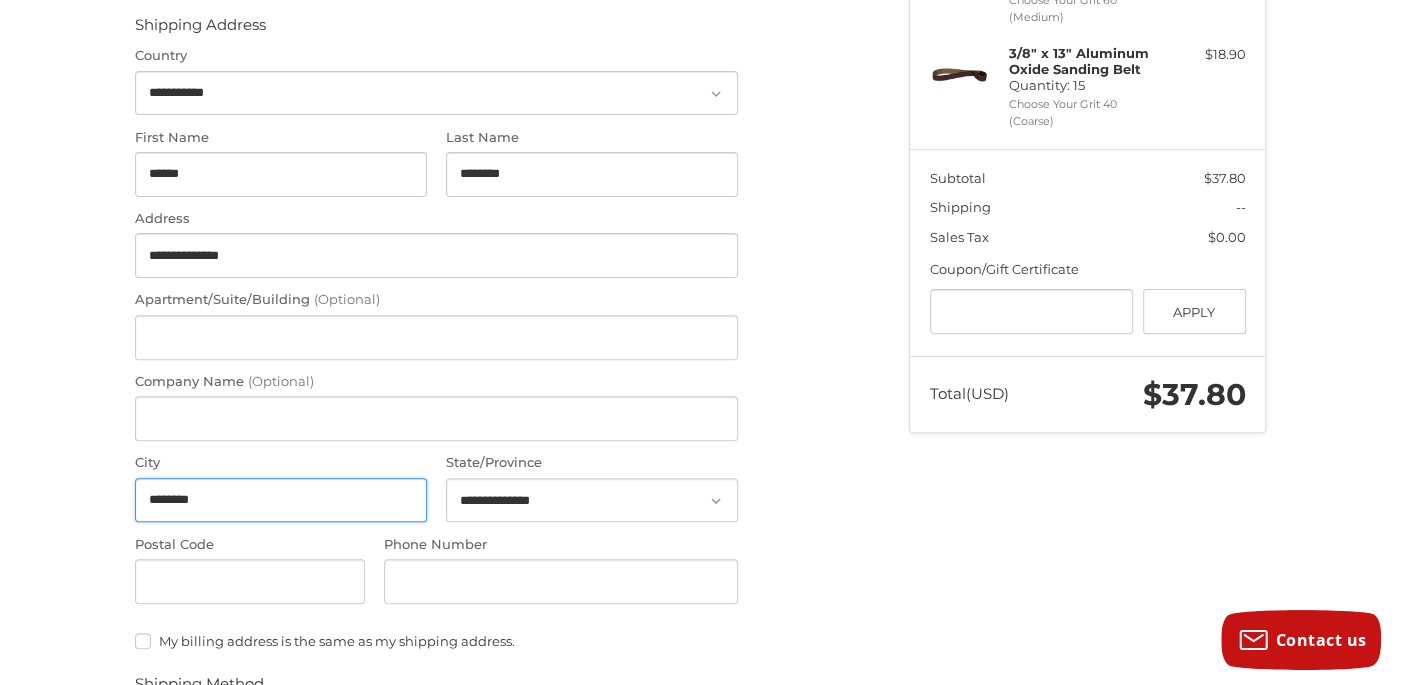 type on "********" 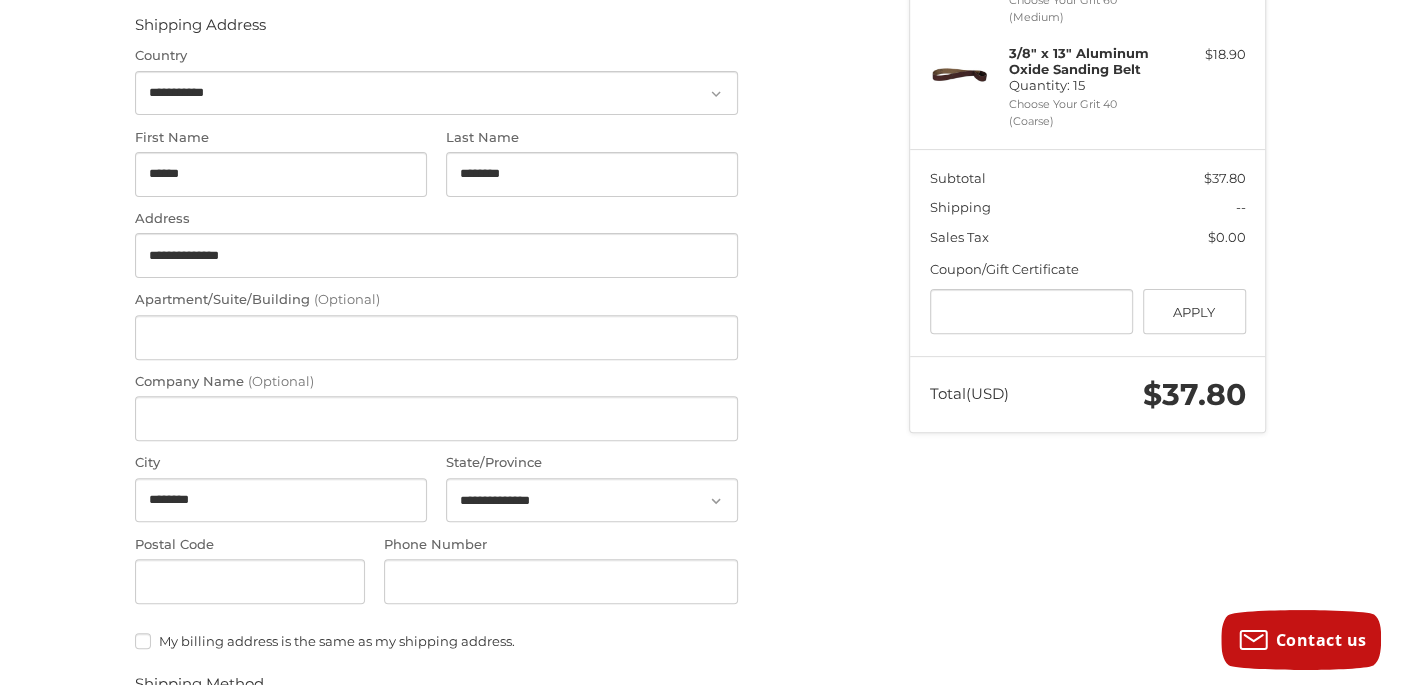 click at bounding box center [716, 502] 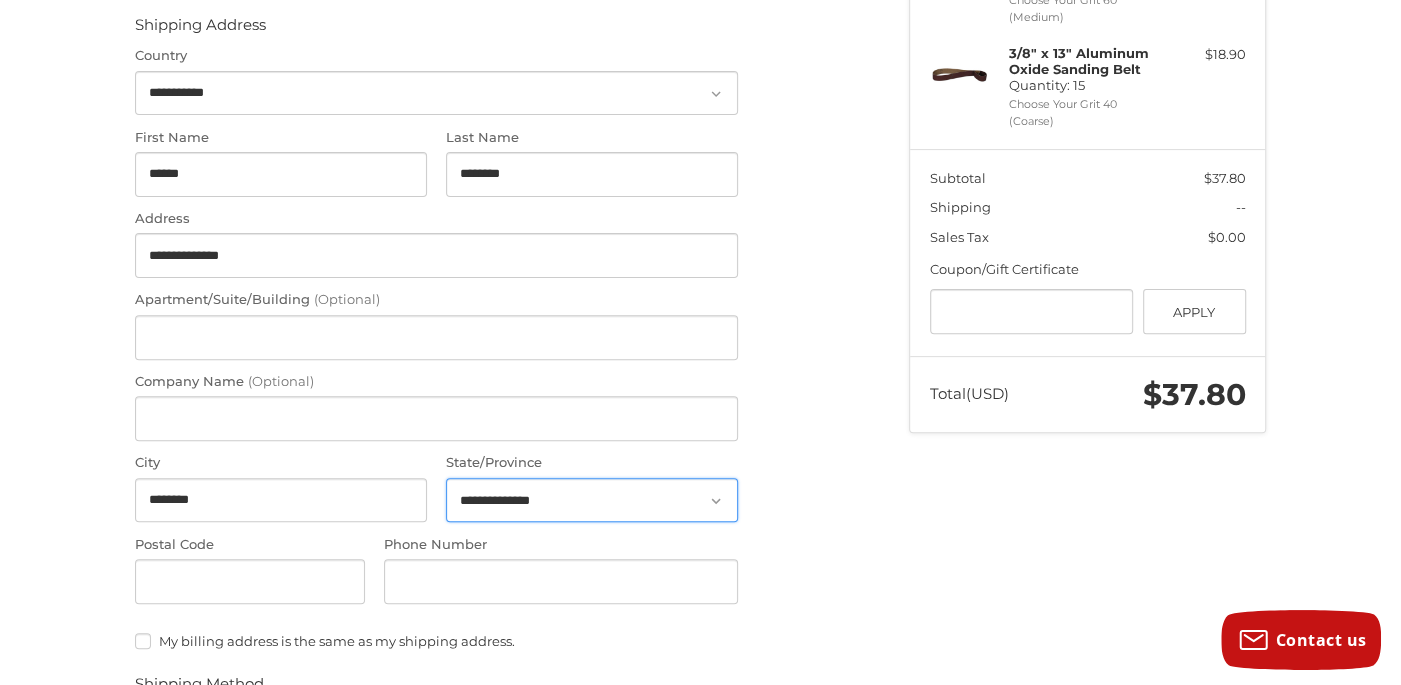 click on "**********" at bounding box center (592, 500) 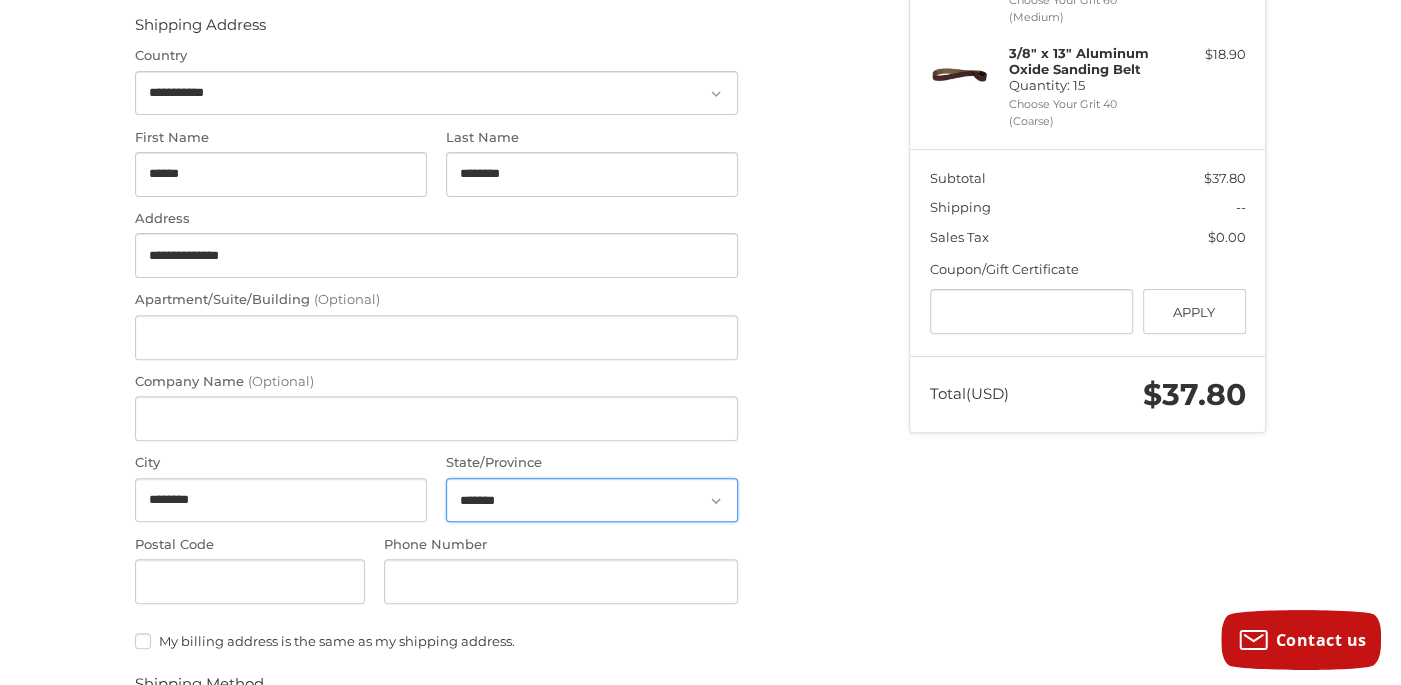 click on "**********" at bounding box center [592, 500] 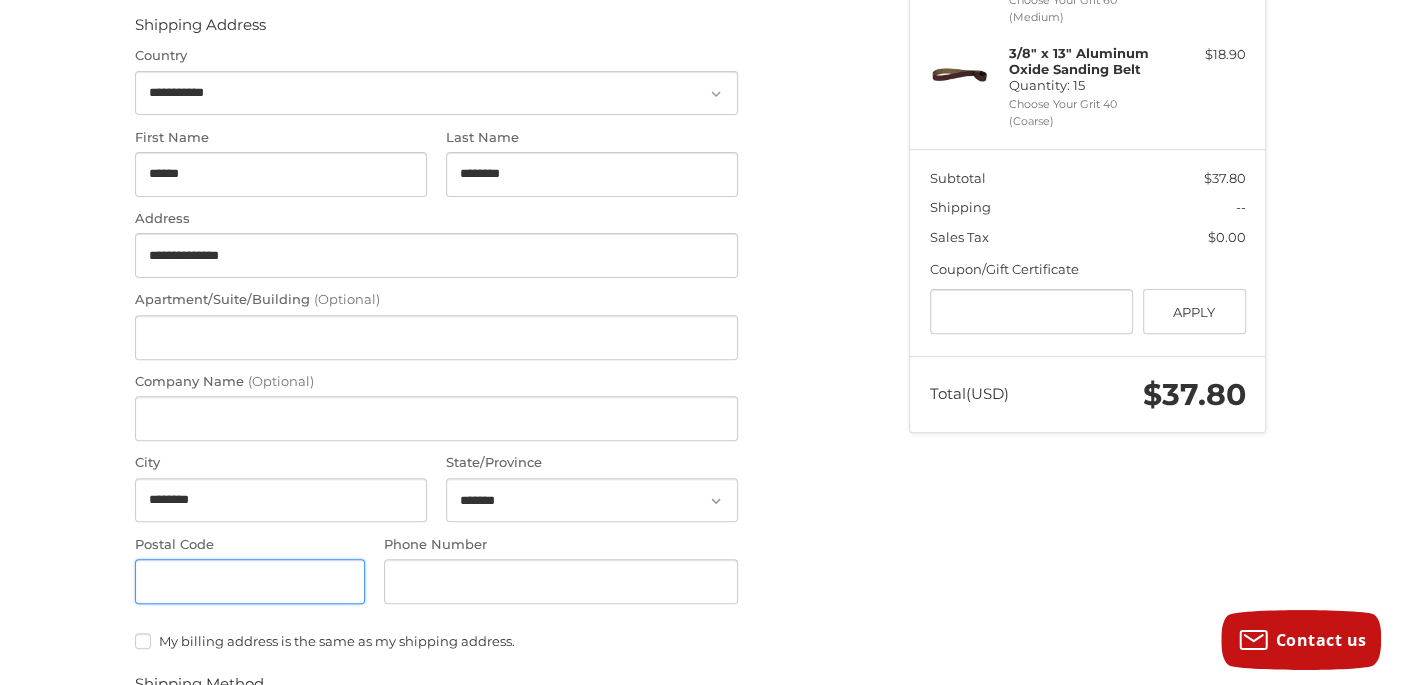 click on "Postal Code" at bounding box center [250, 581] 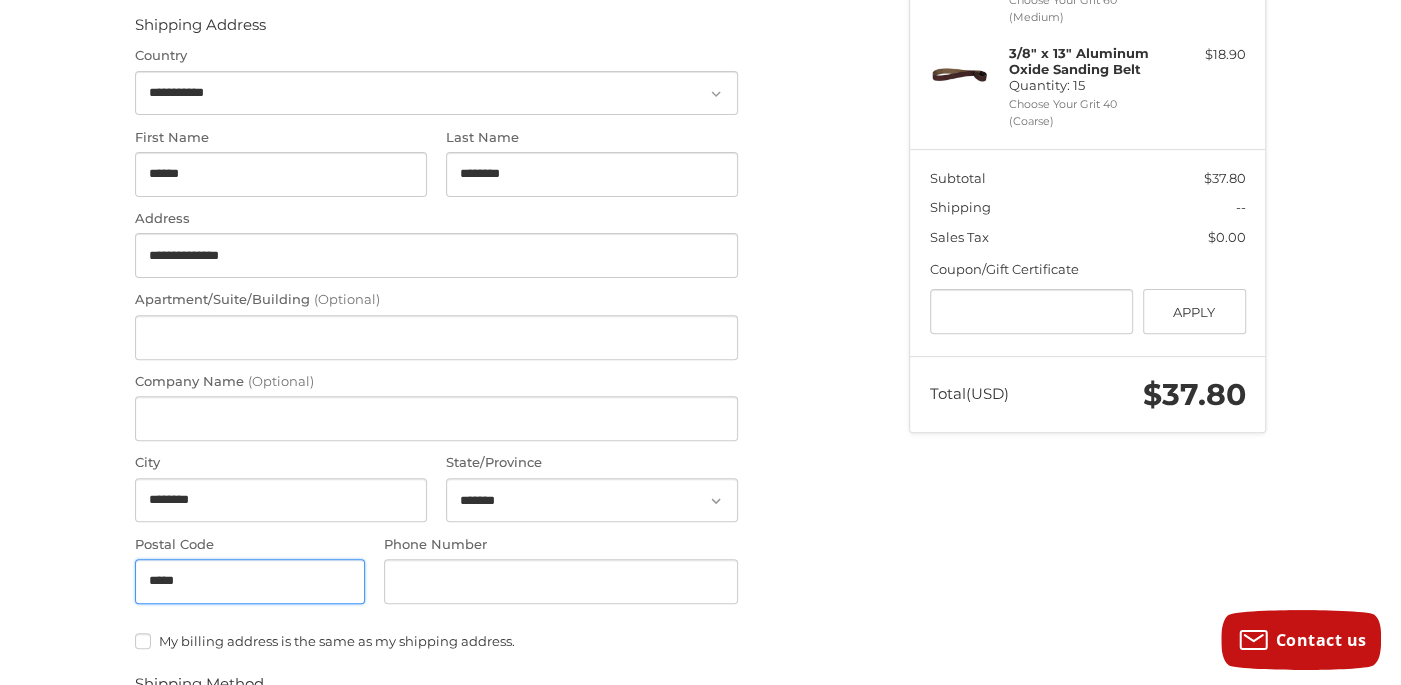 type on "*****" 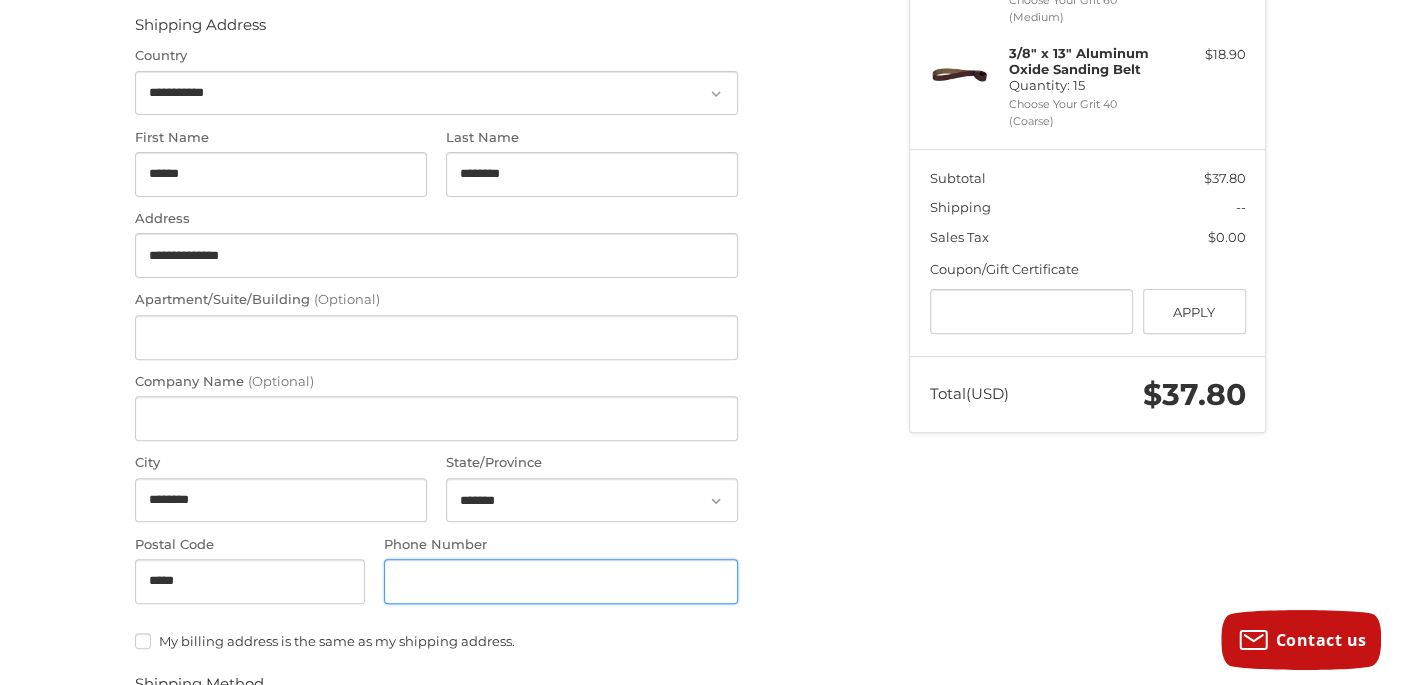 click on "Phone Number" at bounding box center [561, 581] 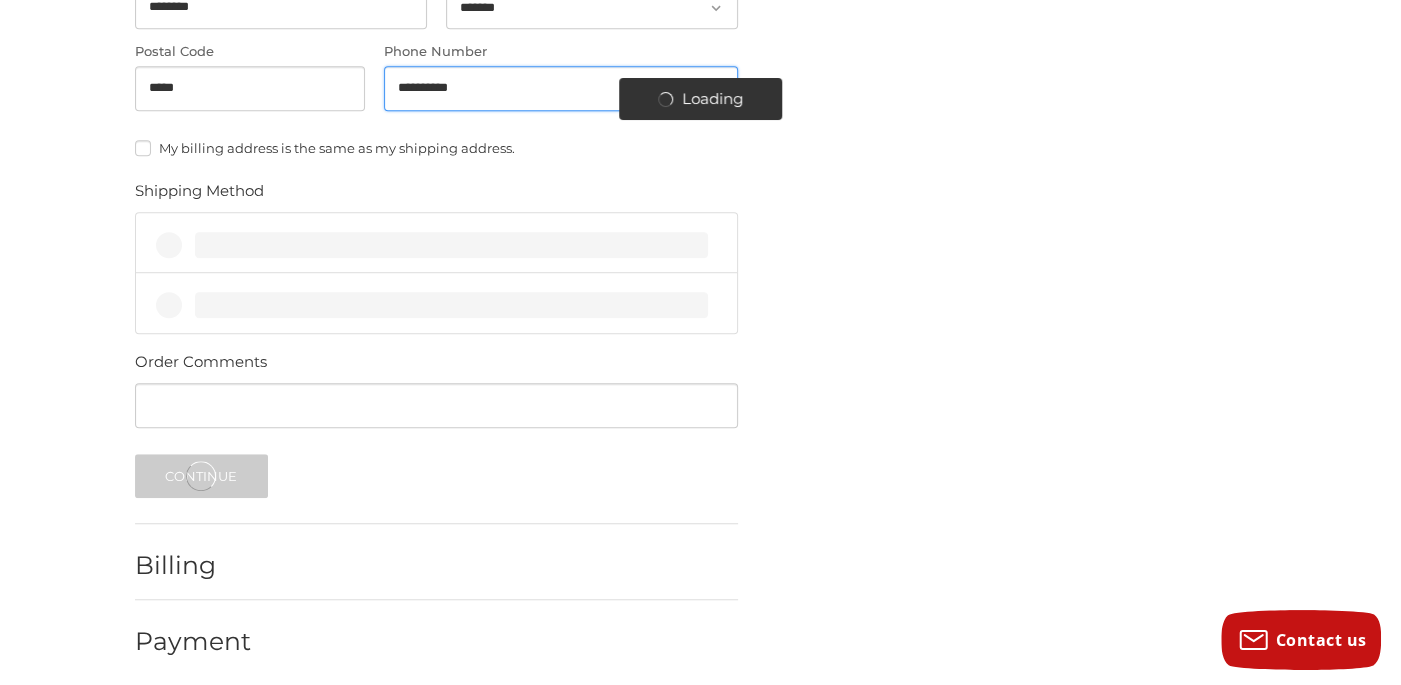 scroll, scrollTop: 871, scrollLeft: 0, axis: vertical 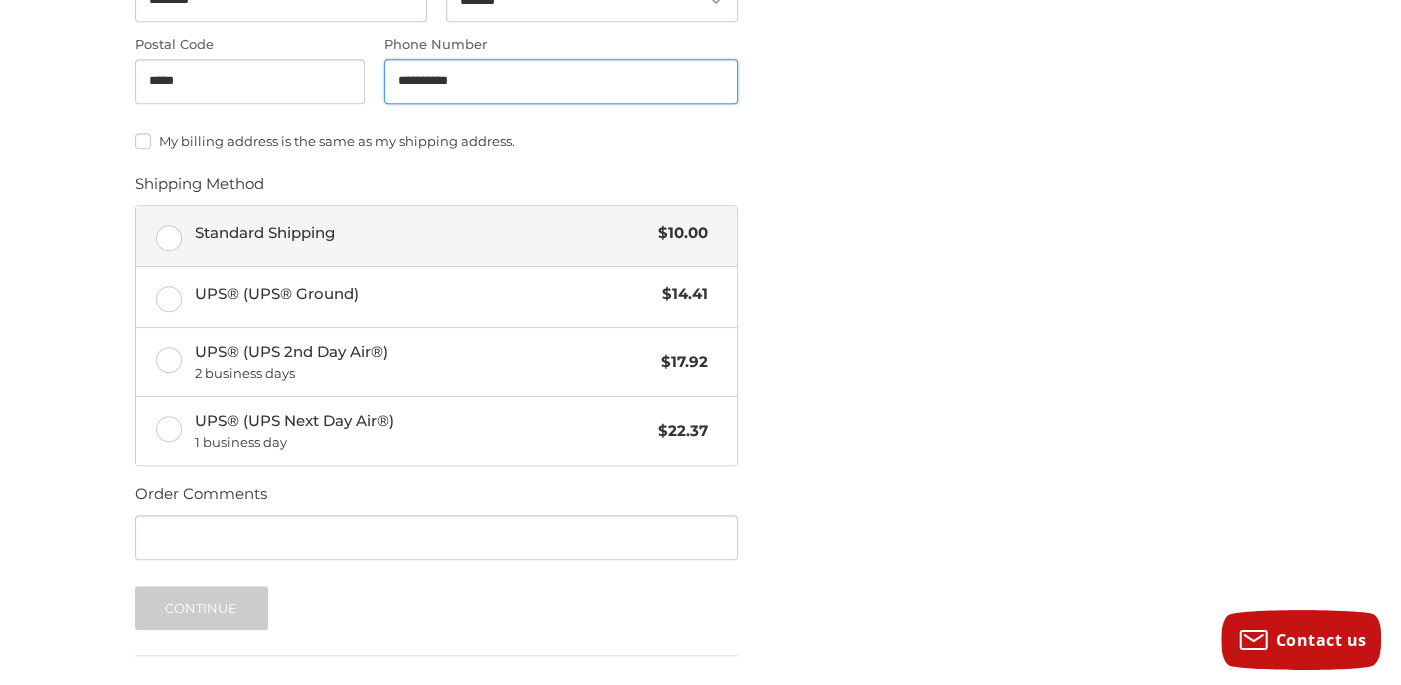 type on "**********" 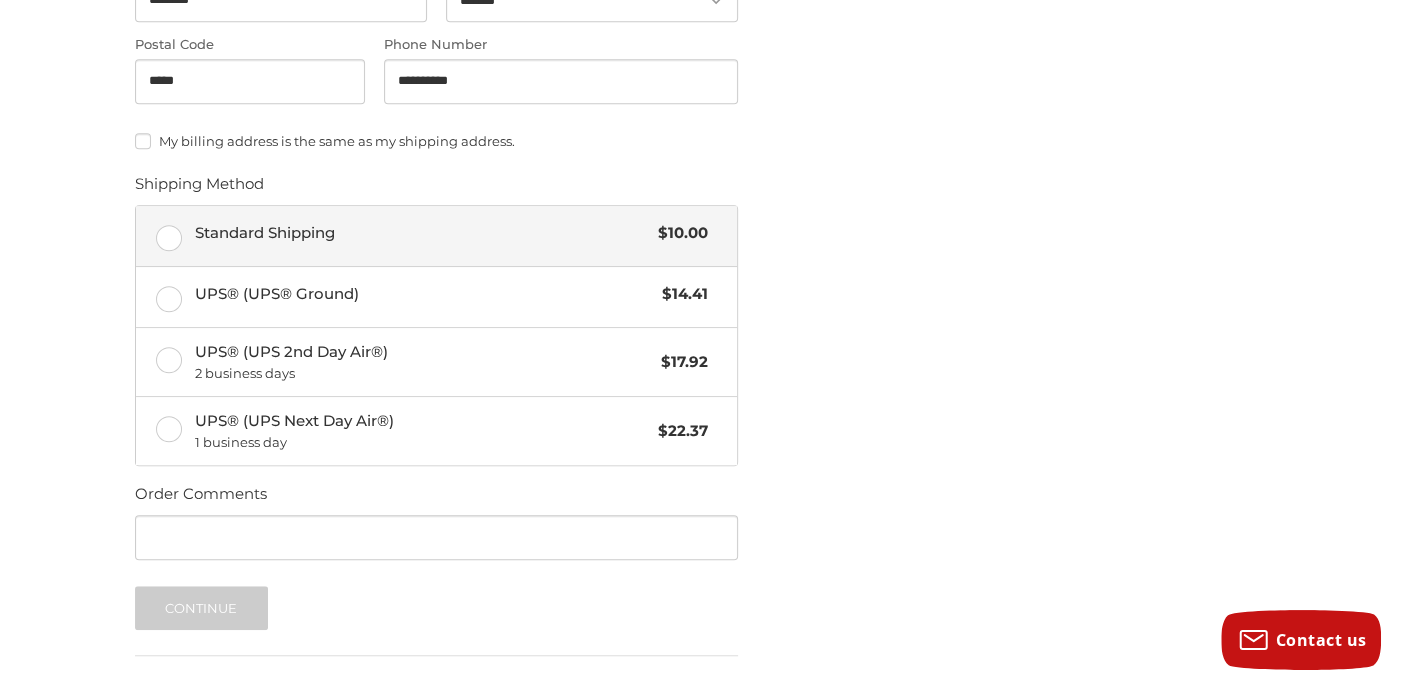 click on "Standard Shipping $10.00" at bounding box center [436, 236] 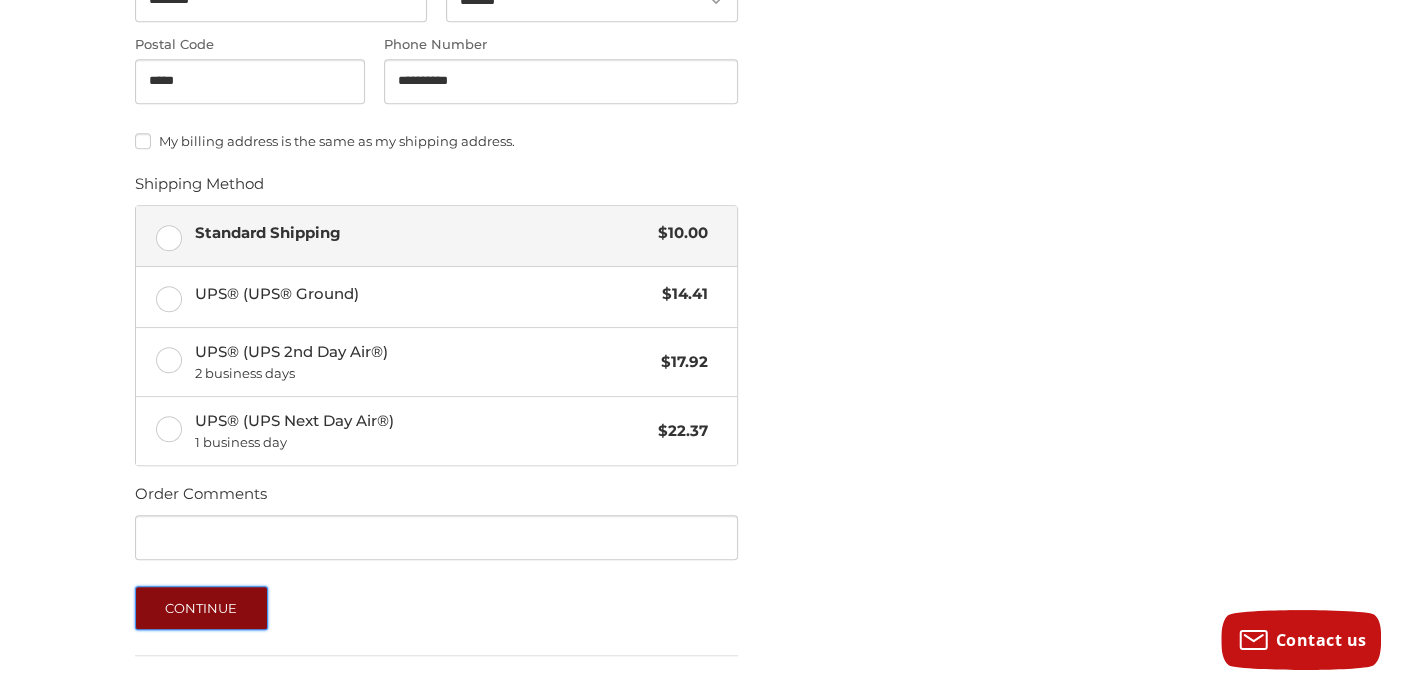 click on "Continue" at bounding box center (201, 608) 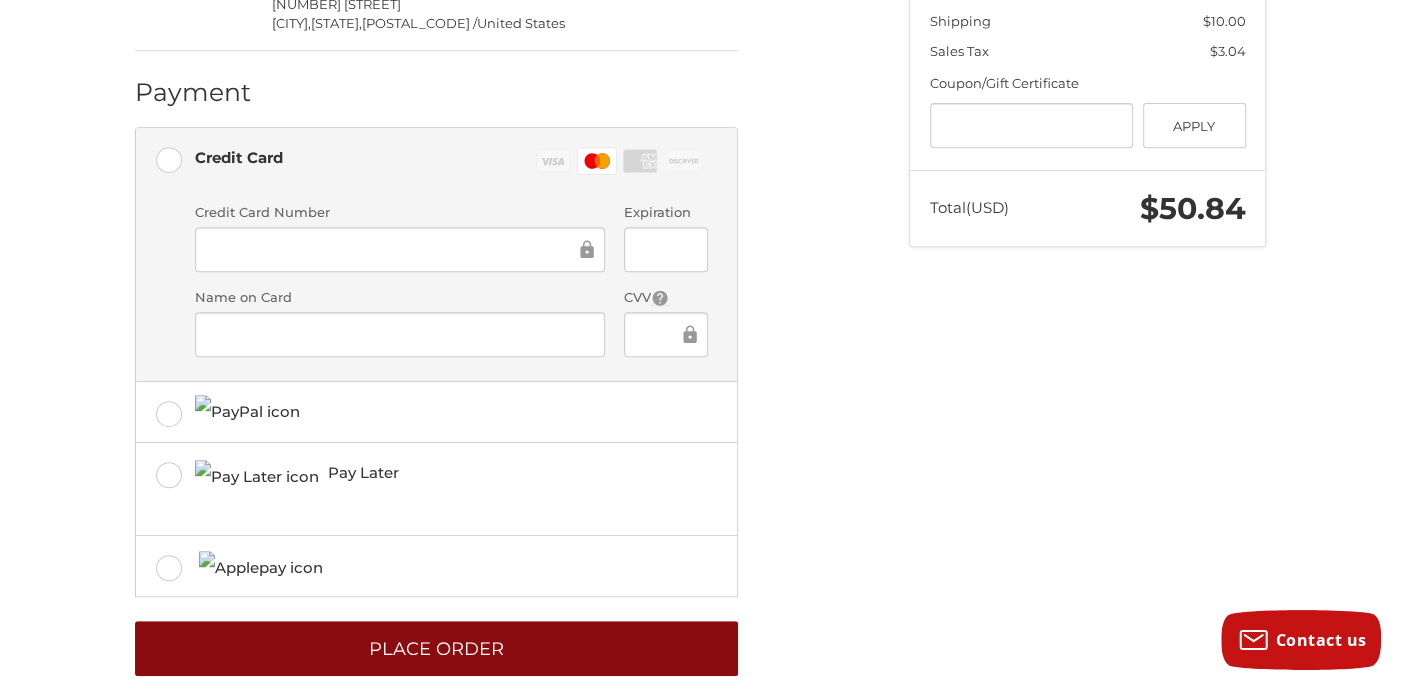 scroll, scrollTop: 588, scrollLeft: 0, axis: vertical 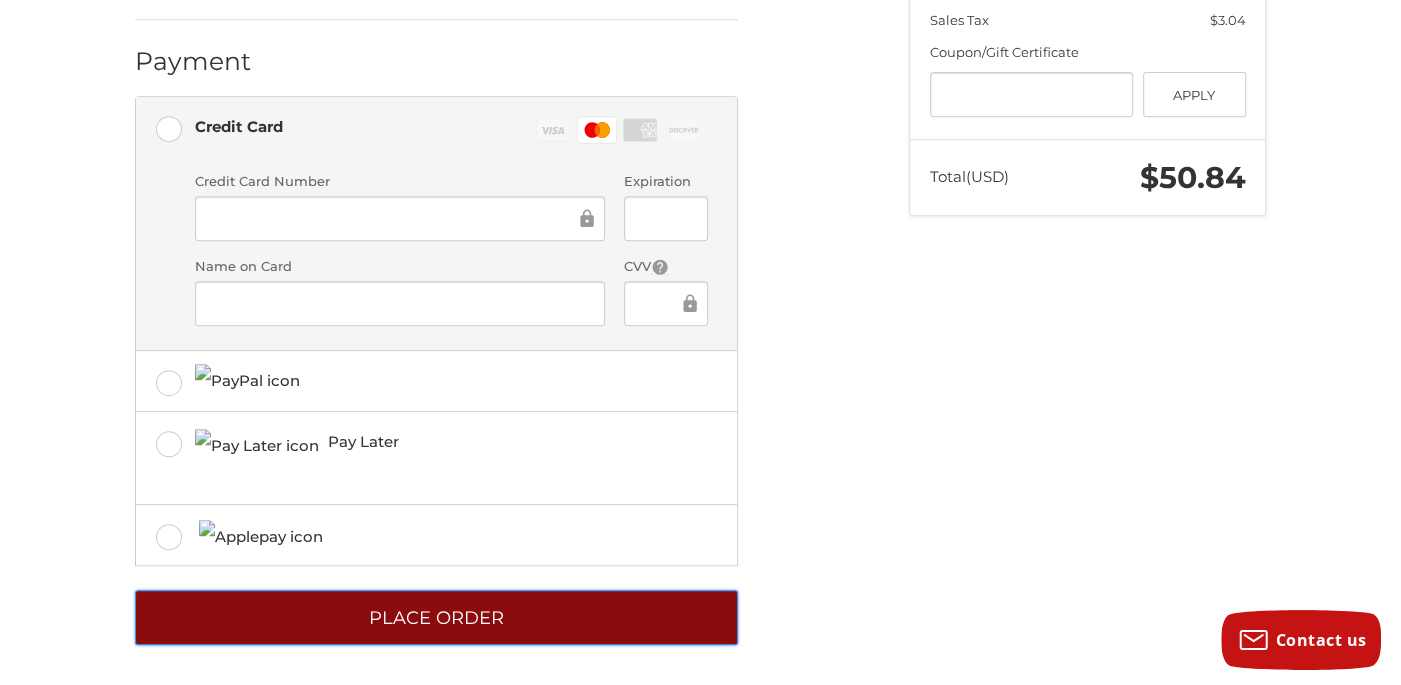 click on "Place Order" at bounding box center [436, 617] 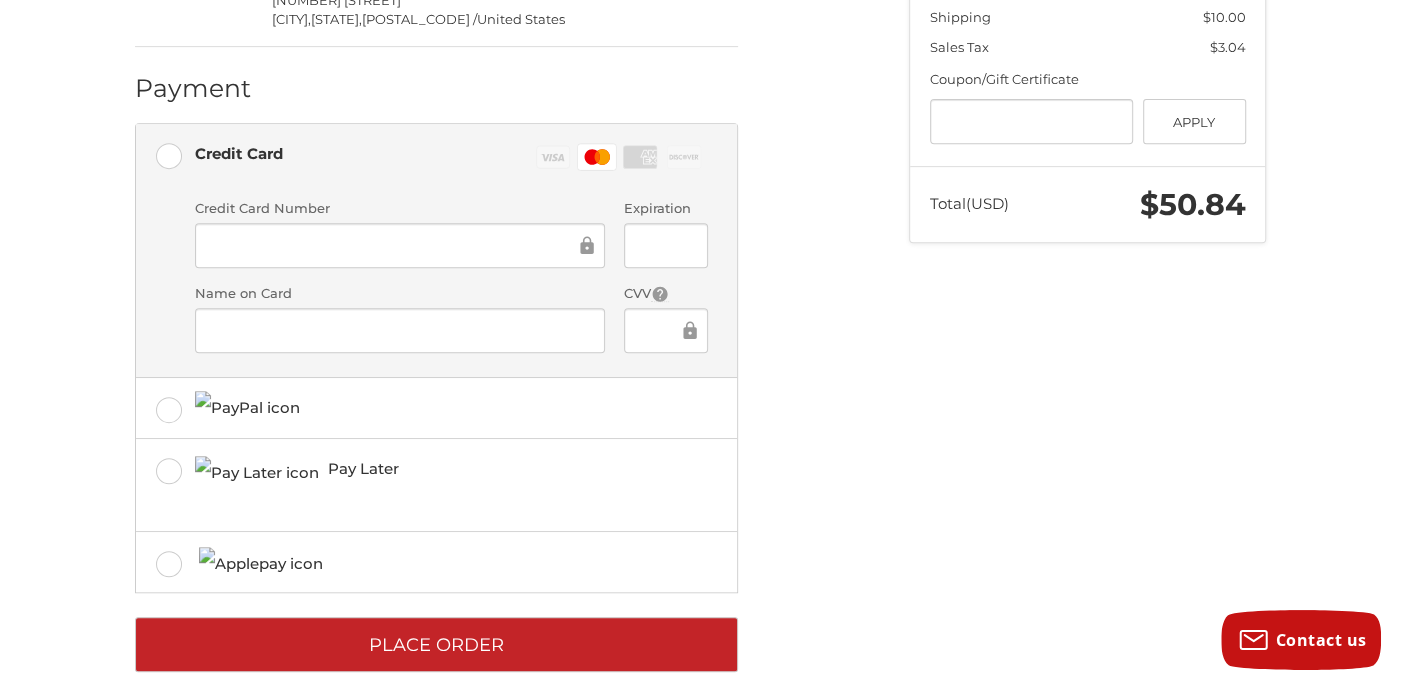 scroll, scrollTop: 588, scrollLeft: 0, axis: vertical 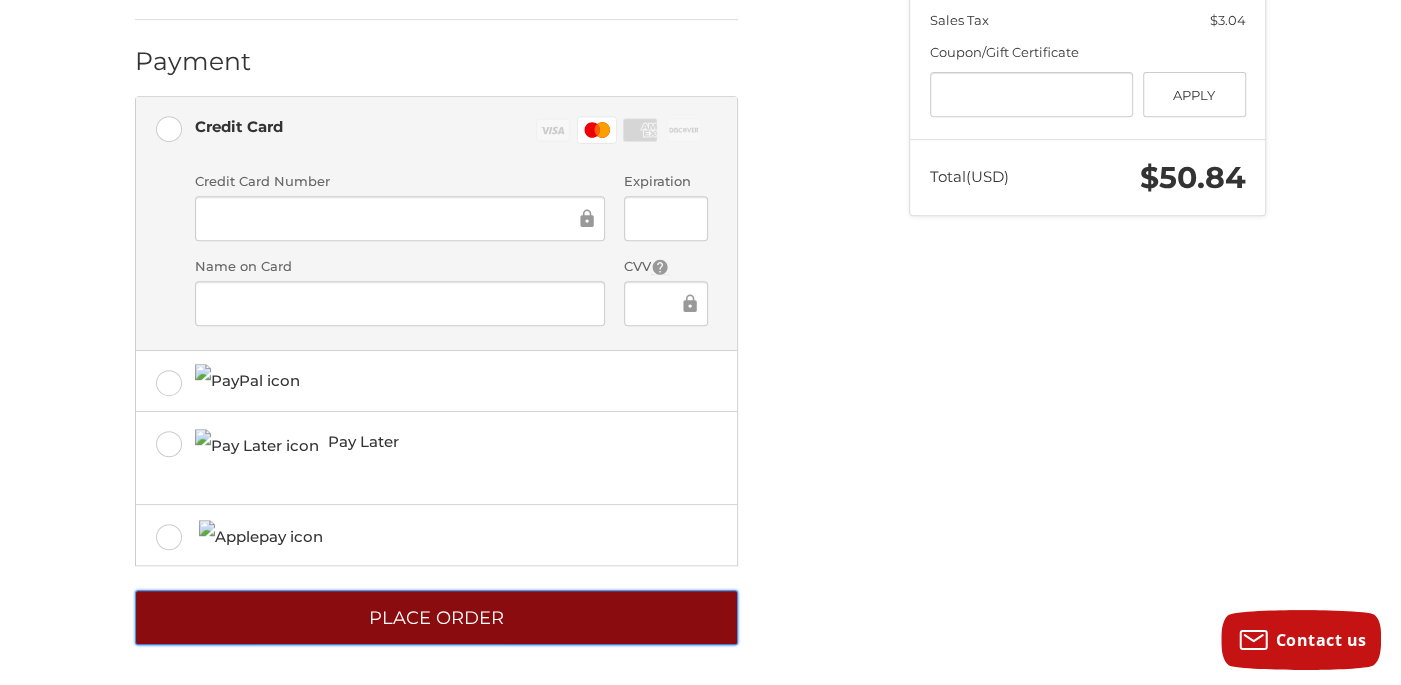 click on "Place Order" at bounding box center [436, 617] 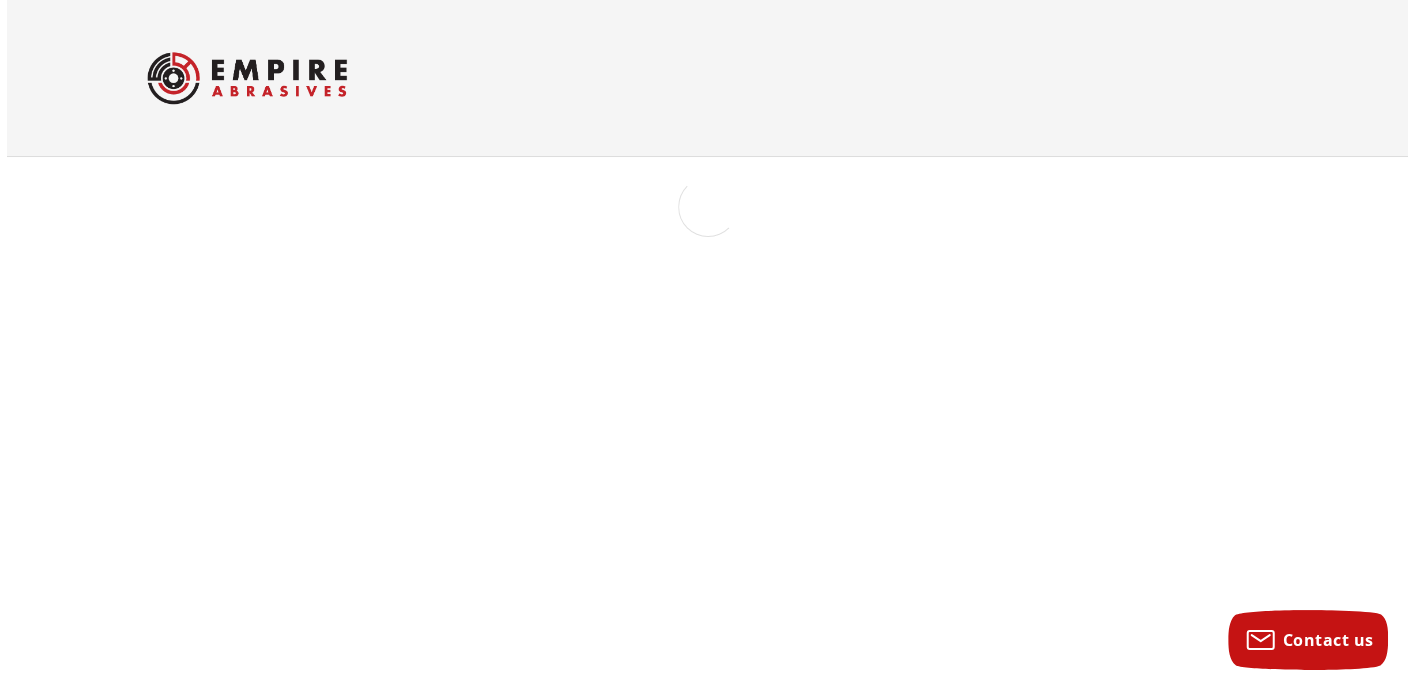 scroll, scrollTop: 0, scrollLeft: 0, axis: both 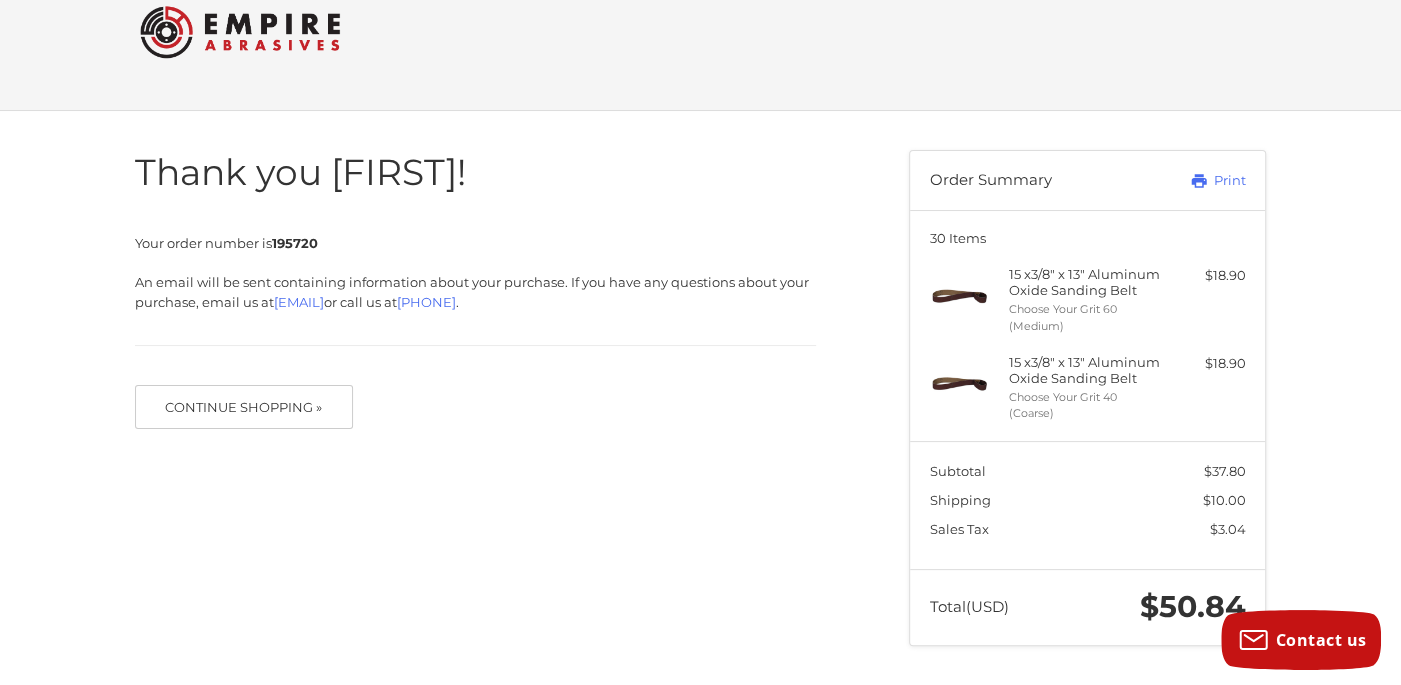 drag, startPoint x: 633, startPoint y: 170, endPoint x: 1198, endPoint y: 54, distance: 576.78503 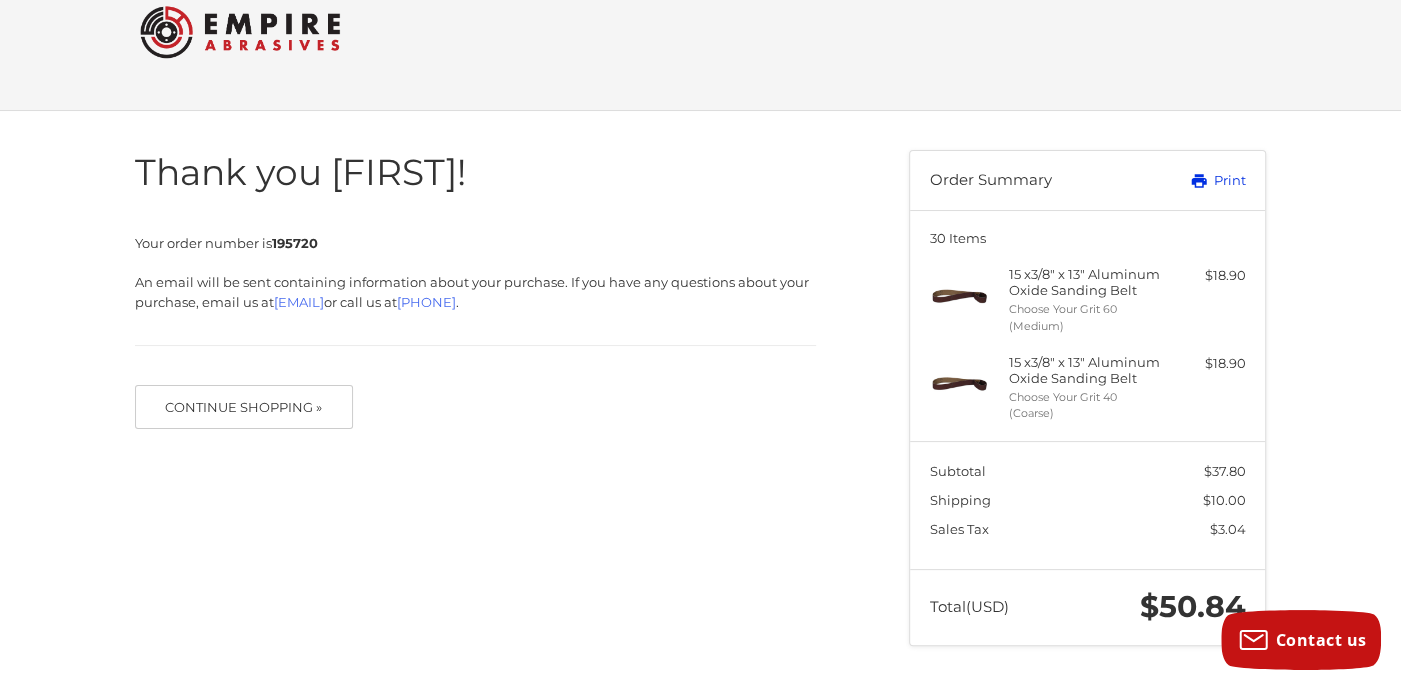 click on "Print" at bounding box center (1195, 181) 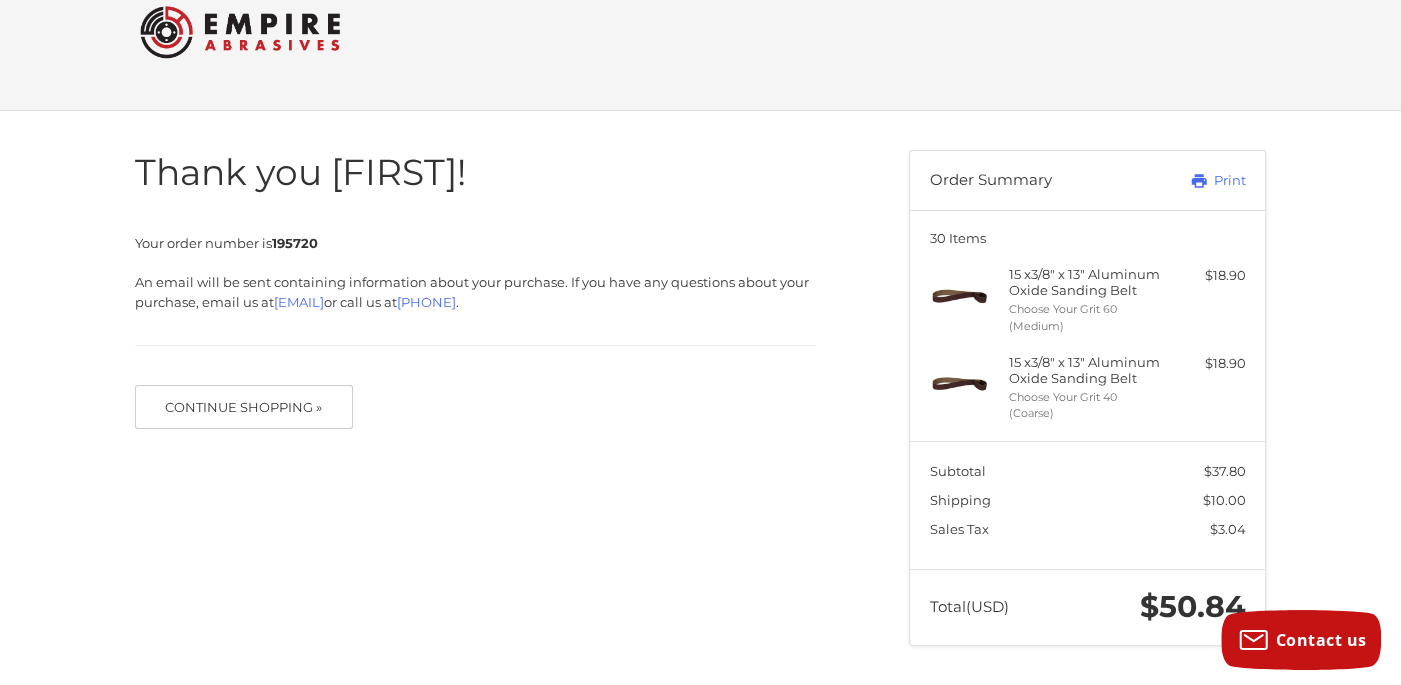 click on "Thank you George! Your order number is  195720 An email will be sent containing information about your purchase. If you have any questions about your purchase, email us at  sales@empireabrasives.com  or call us at  800-816-3824 . Continue Shopping » Order Summary   Print 30 Items 15 x  3/8" x 13" Aluminum Oxide Sanding Belt Choose Your Grit 60 (Medium) $18.90 15 x  3/8" x 13" Aluminum Oxide Sanding Belt Choose Your Grit 40 (Coarse) $18.90 Subtotal    $37.80 Shipping    $10.00 Sales Tax    $3.04 Total  (USD)    $50.84" at bounding box center (701, 397) 